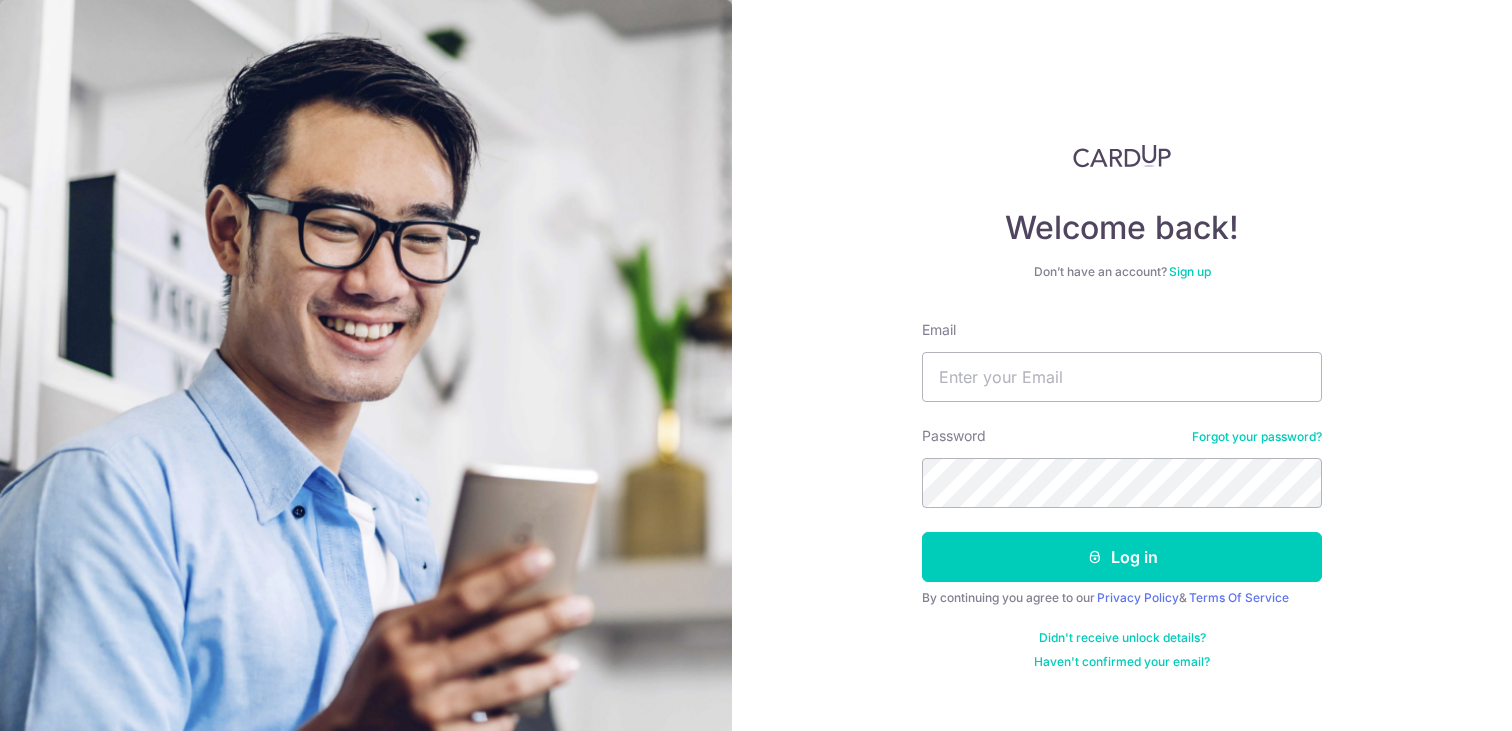 scroll, scrollTop: 0, scrollLeft: 0, axis: both 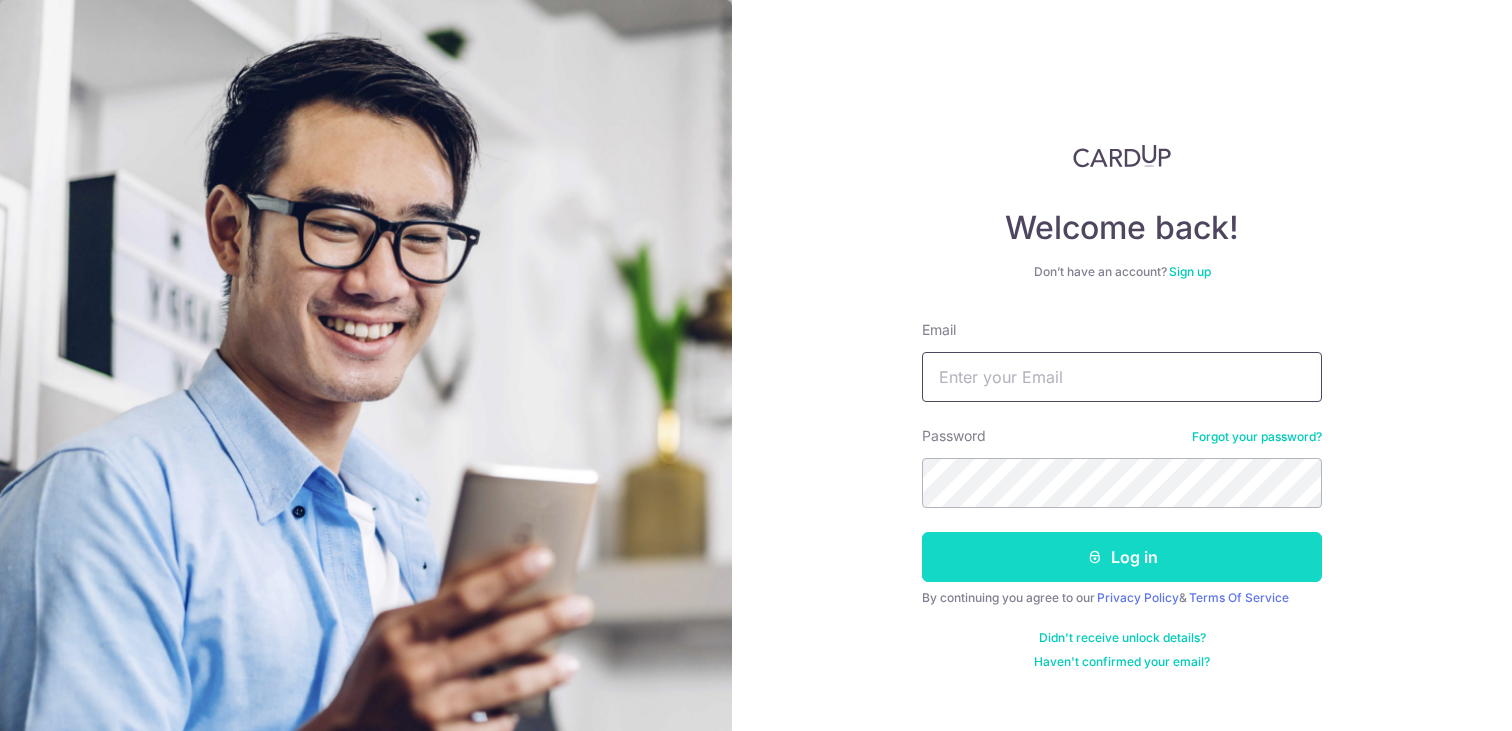 type on "[EMAIL]" 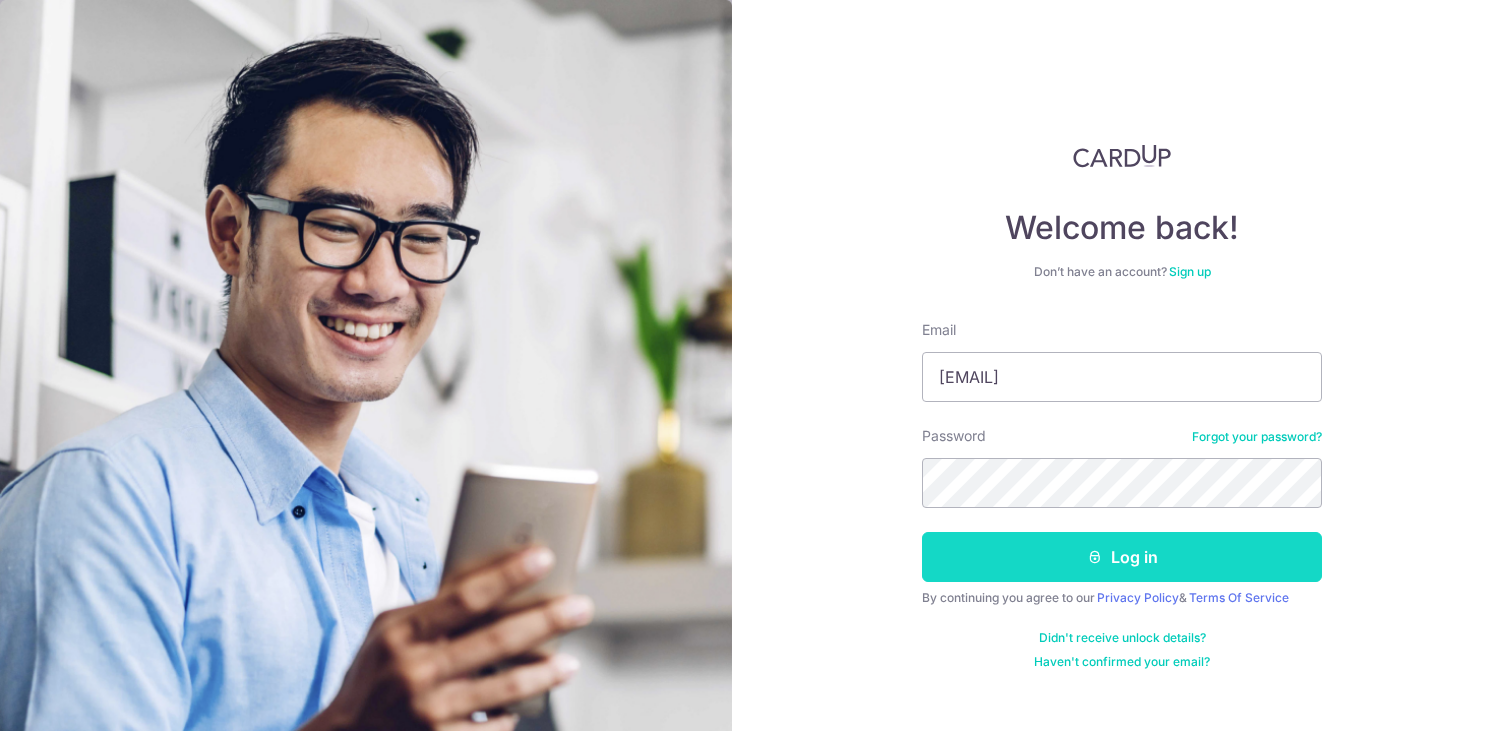click on "Log in" at bounding box center [1122, 557] 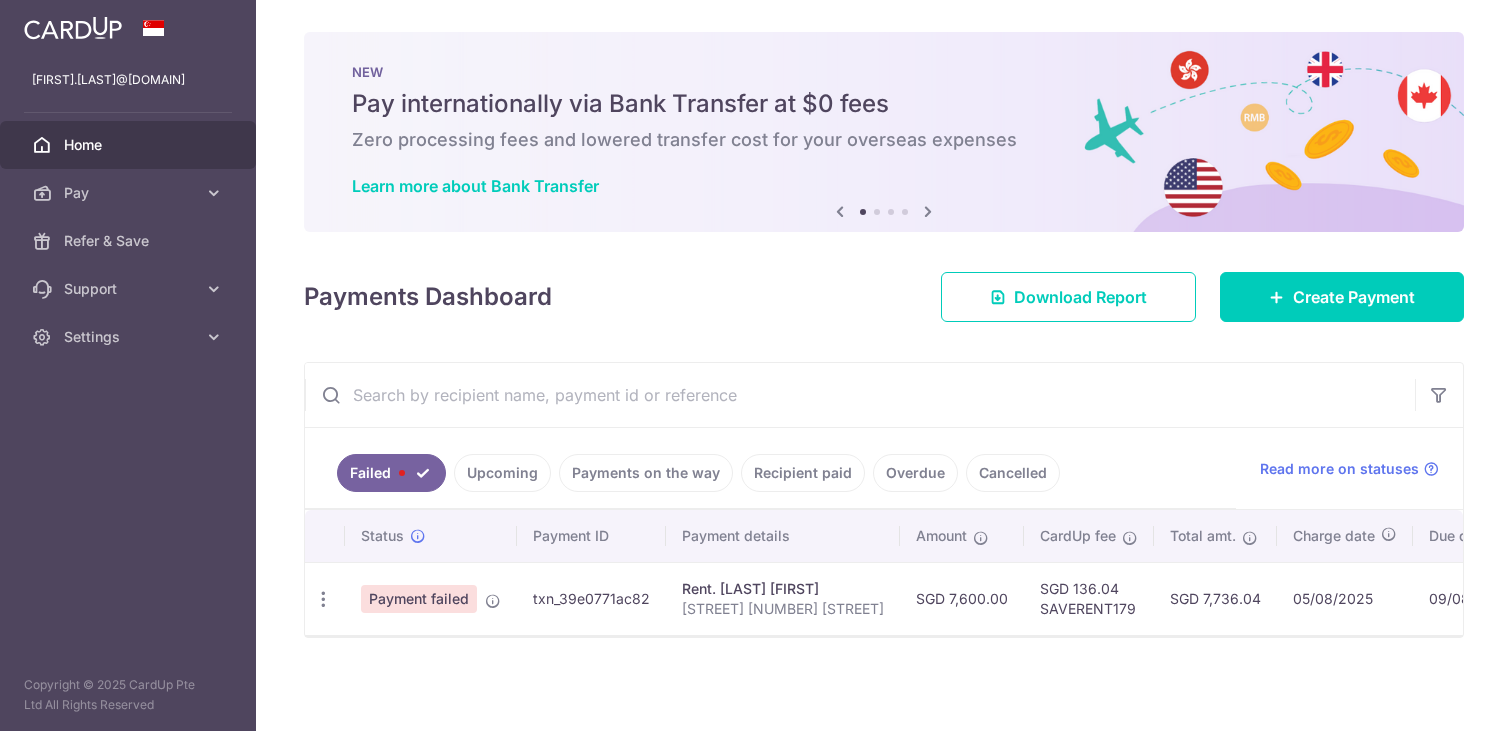 scroll, scrollTop: 0, scrollLeft: 0, axis: both 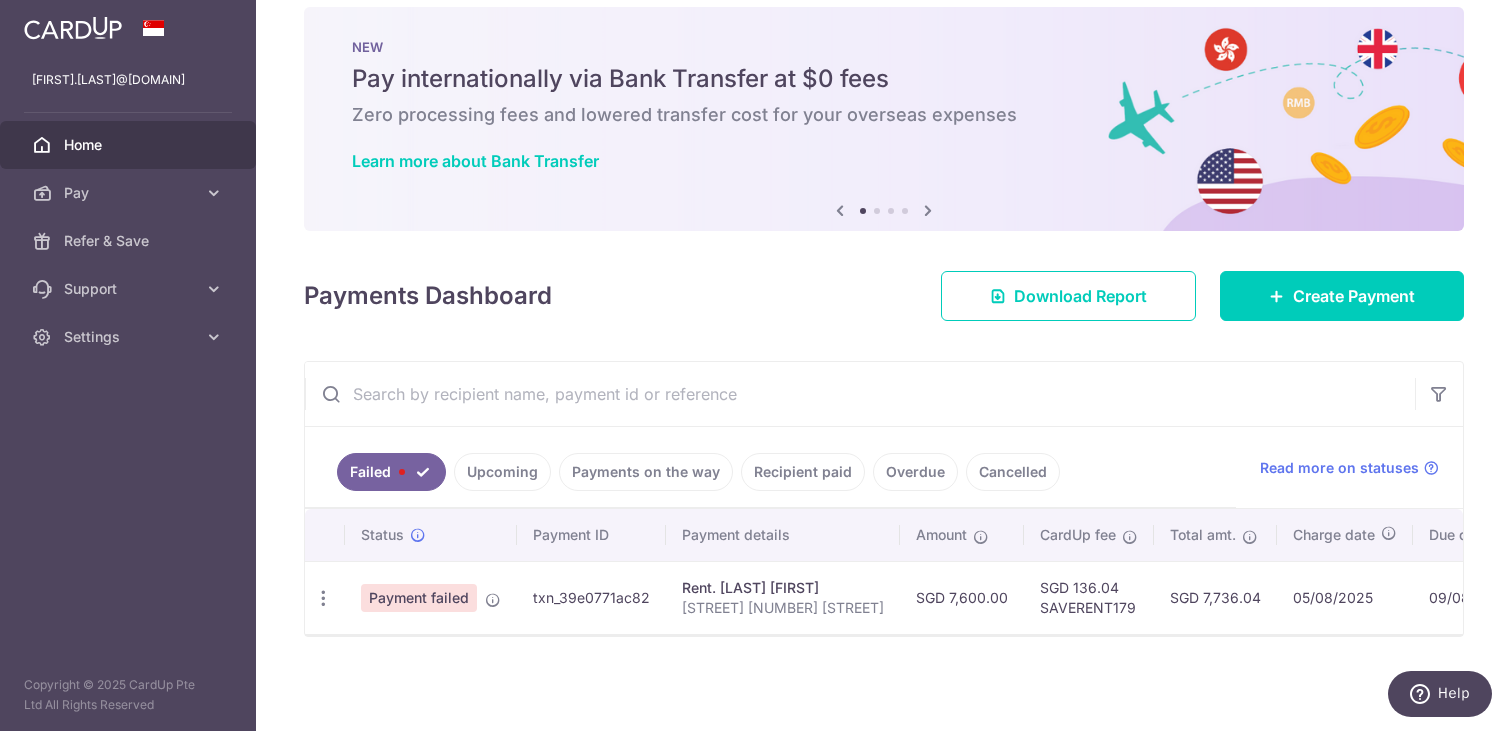 click on "Upcoming" at bounding box center [502, 472] 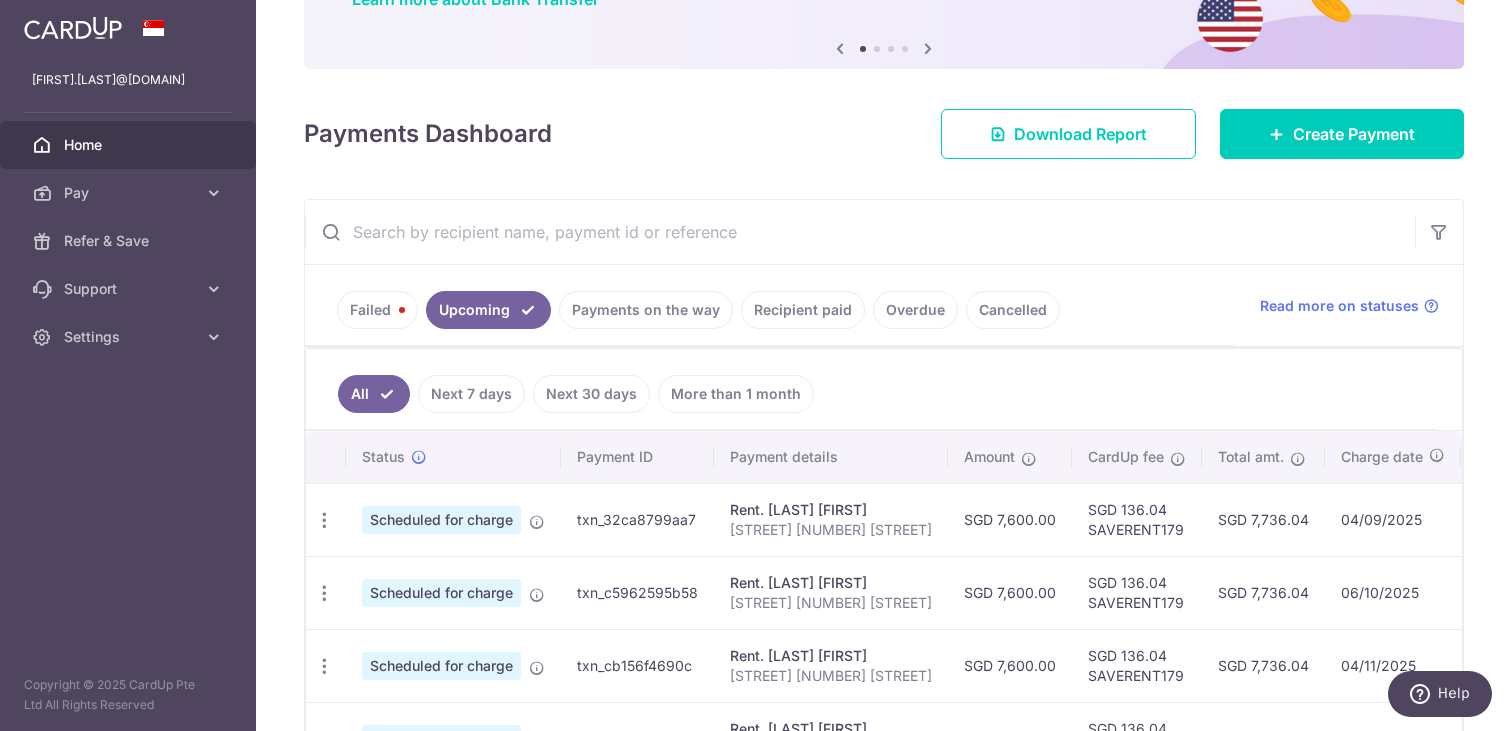 scroll, scrollTop: 196, scrollLeft: 0, axis: vertical 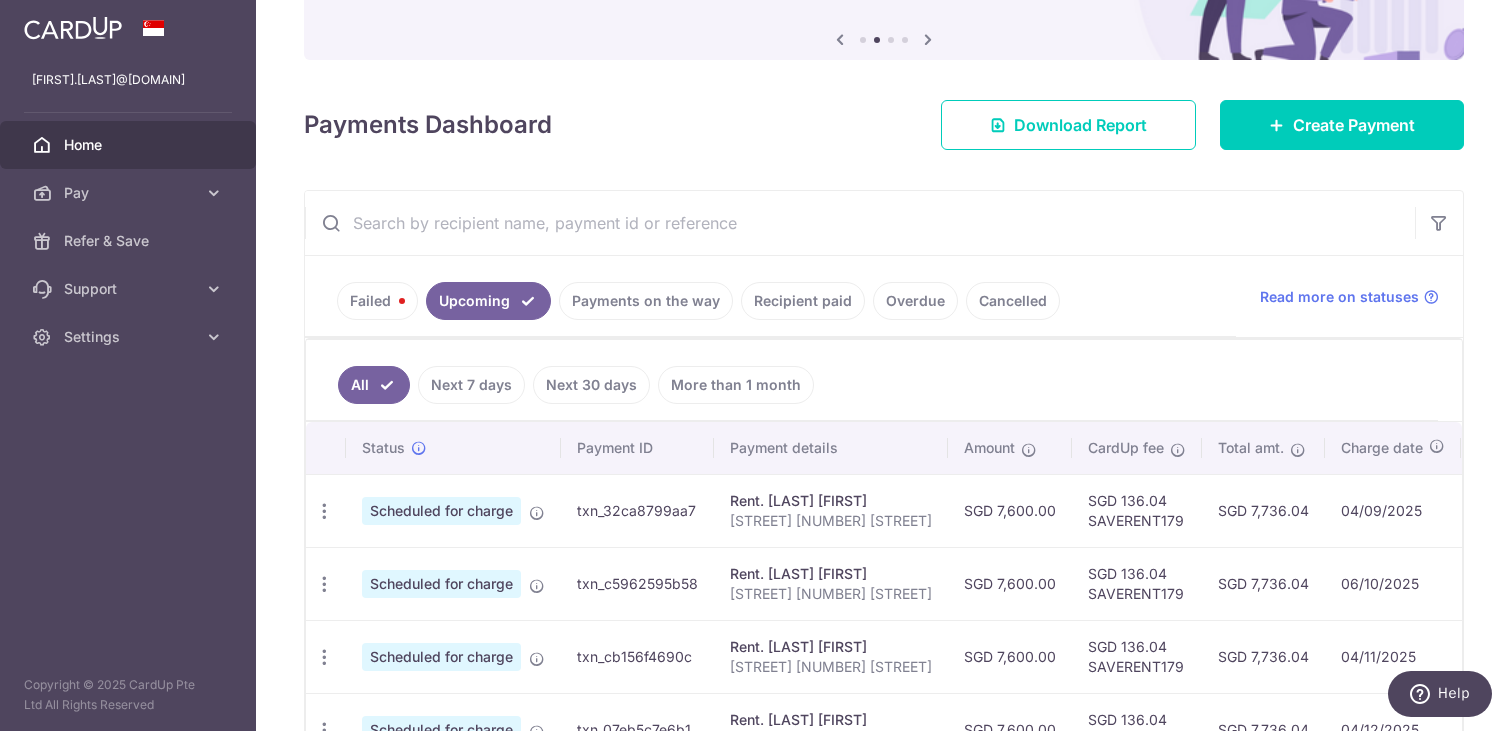 click on "Payments on the way" at bounding box center (646, 301) 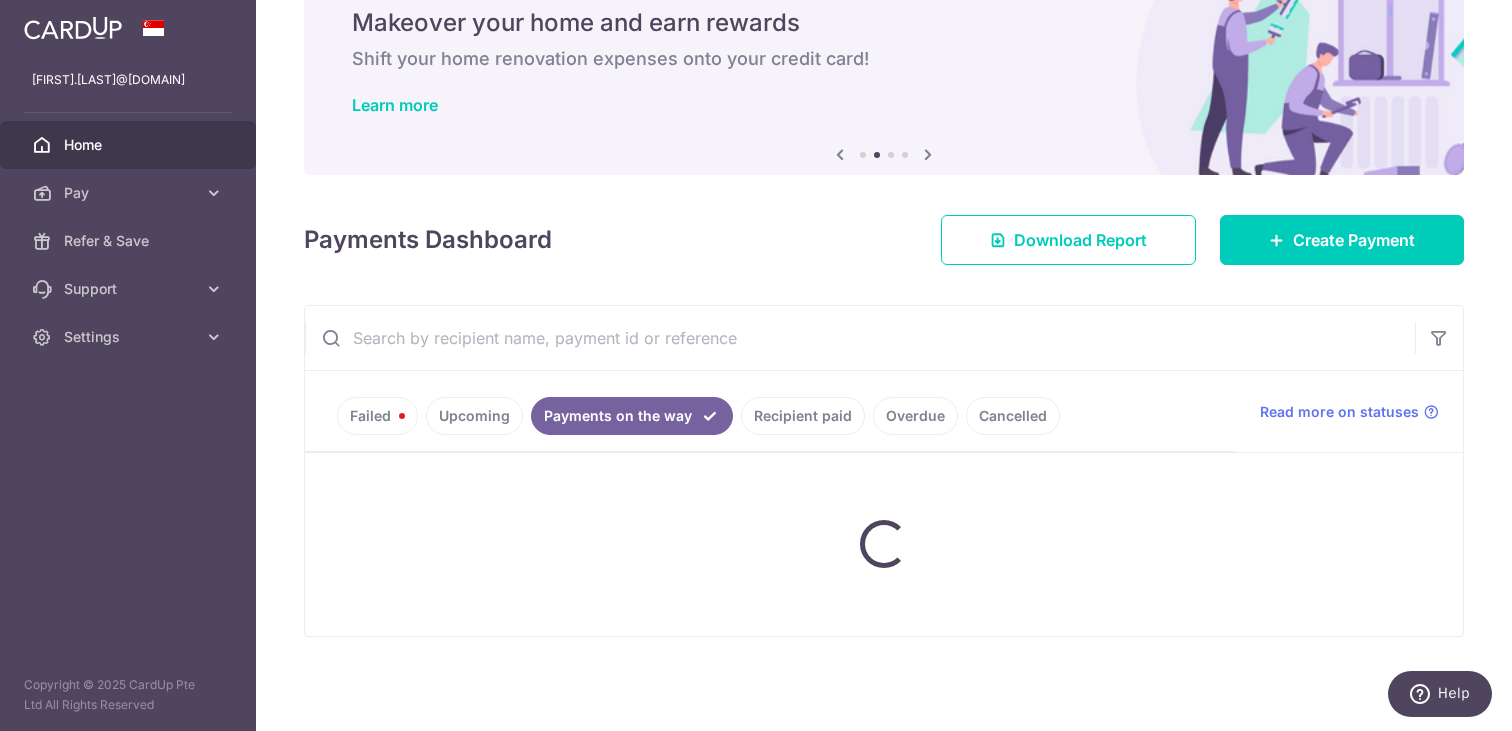 scroll, scrollTop: 161, scrollLeft: 0, axis: vertical 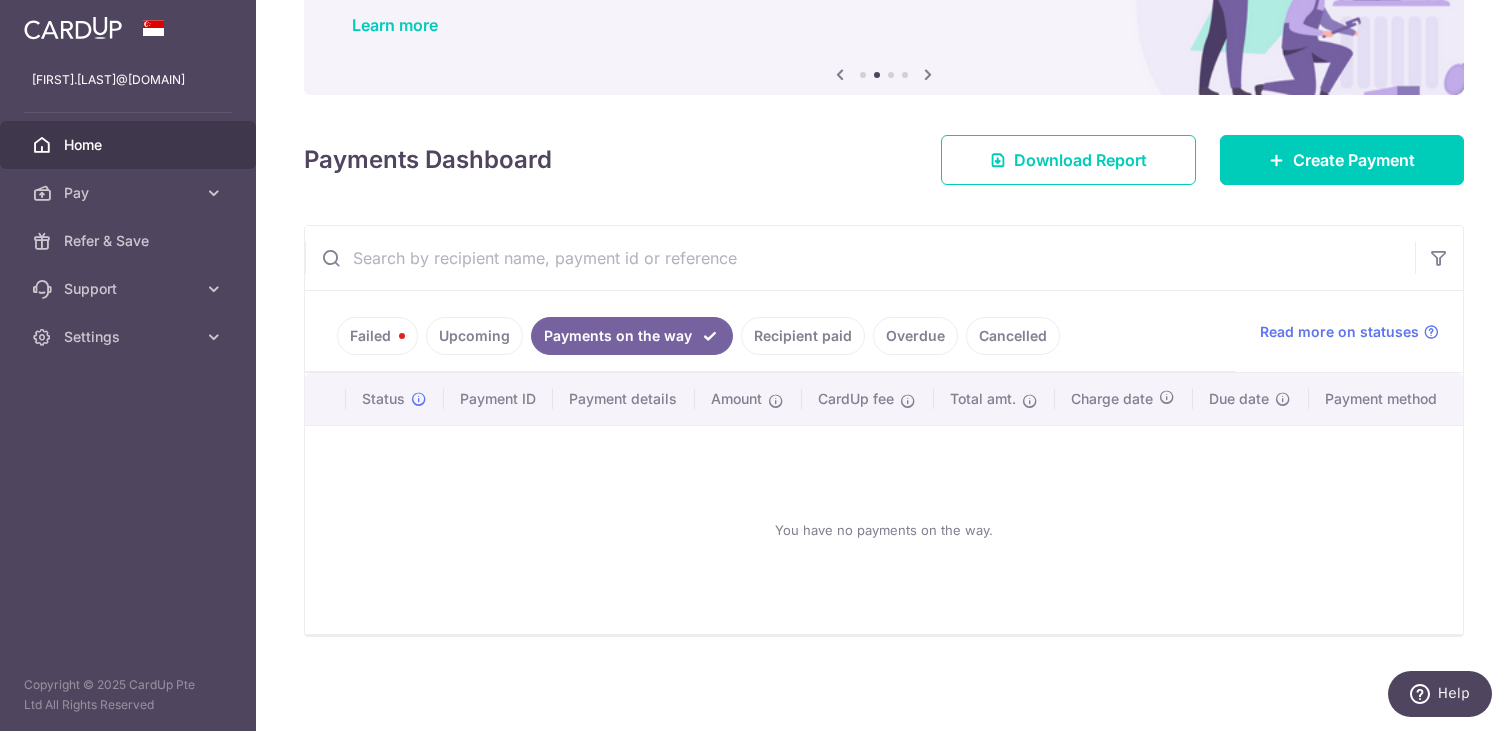 click on "Recipient paid" at bounding box center [803, 336] 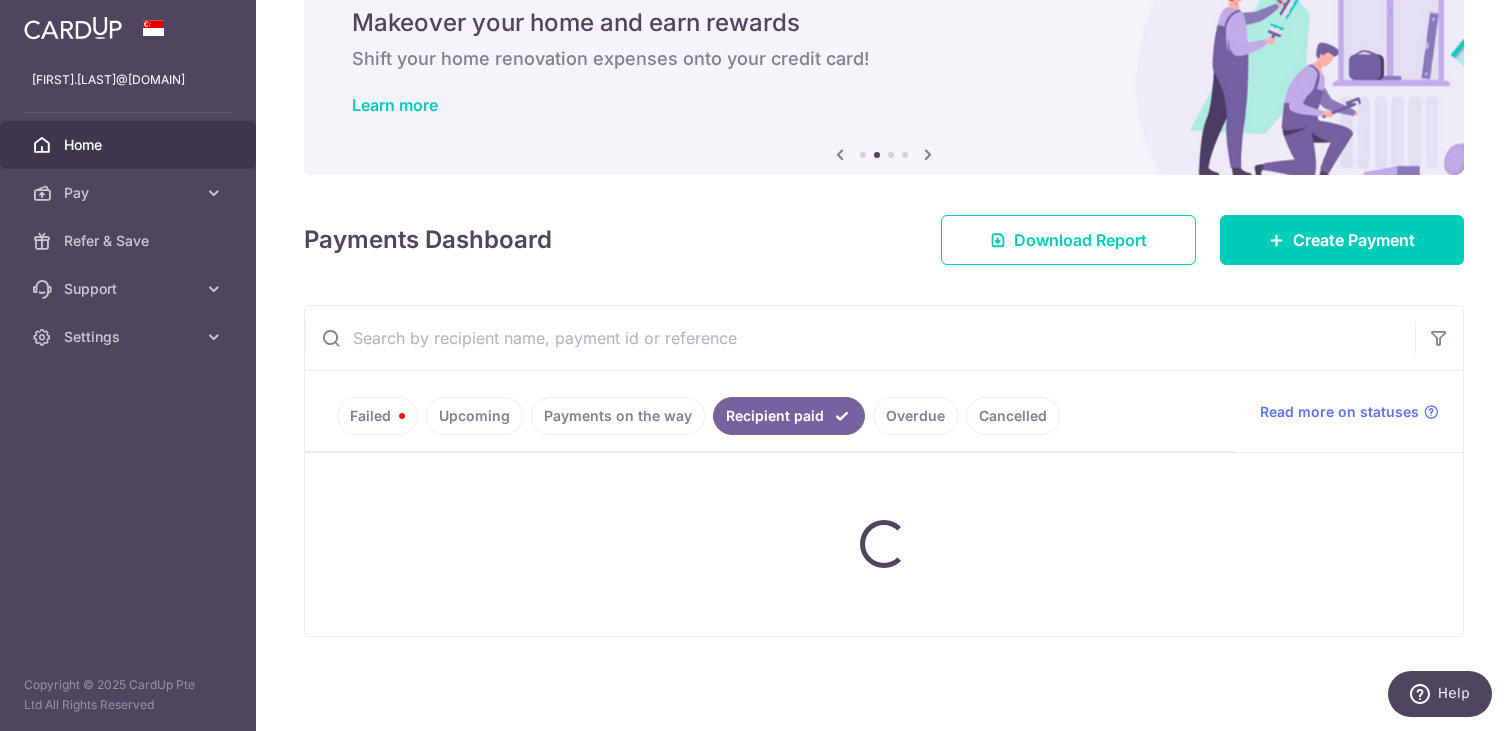 scroll, scrollTop: 196, scrollLeft: 0, axis: vertical 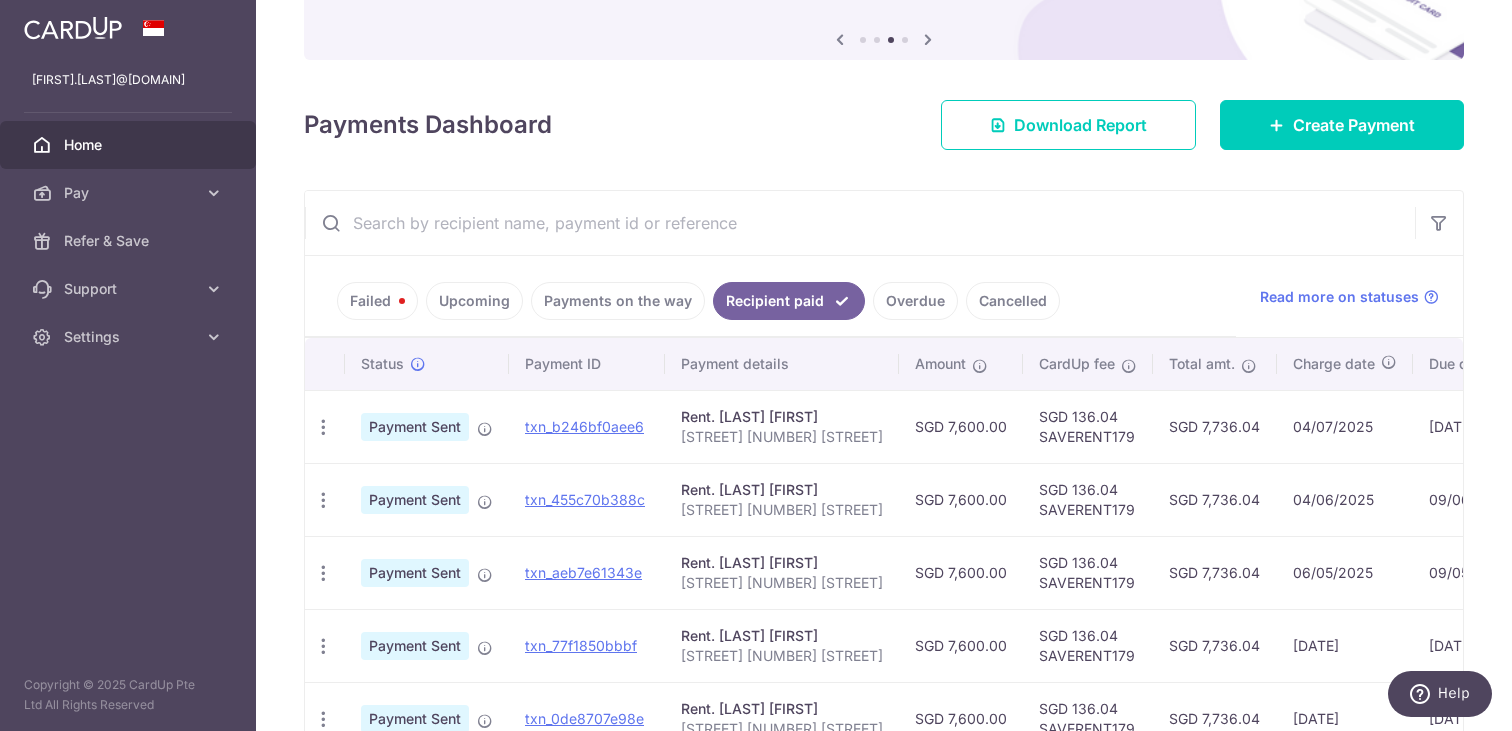 click on "Failed" at bounding box center (377, 301) 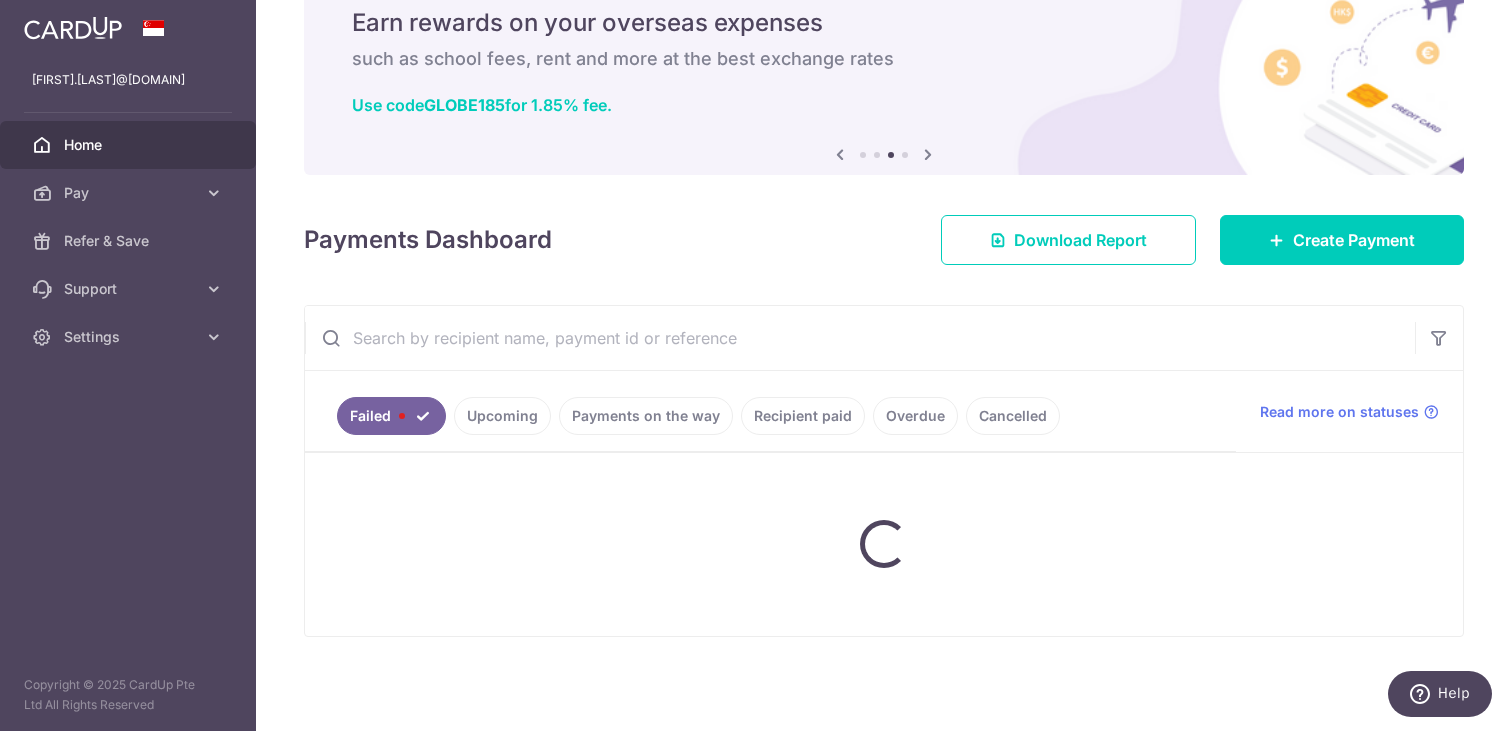 scroll, scrollTop: 25, scrollLeft: 0, axis: vertical 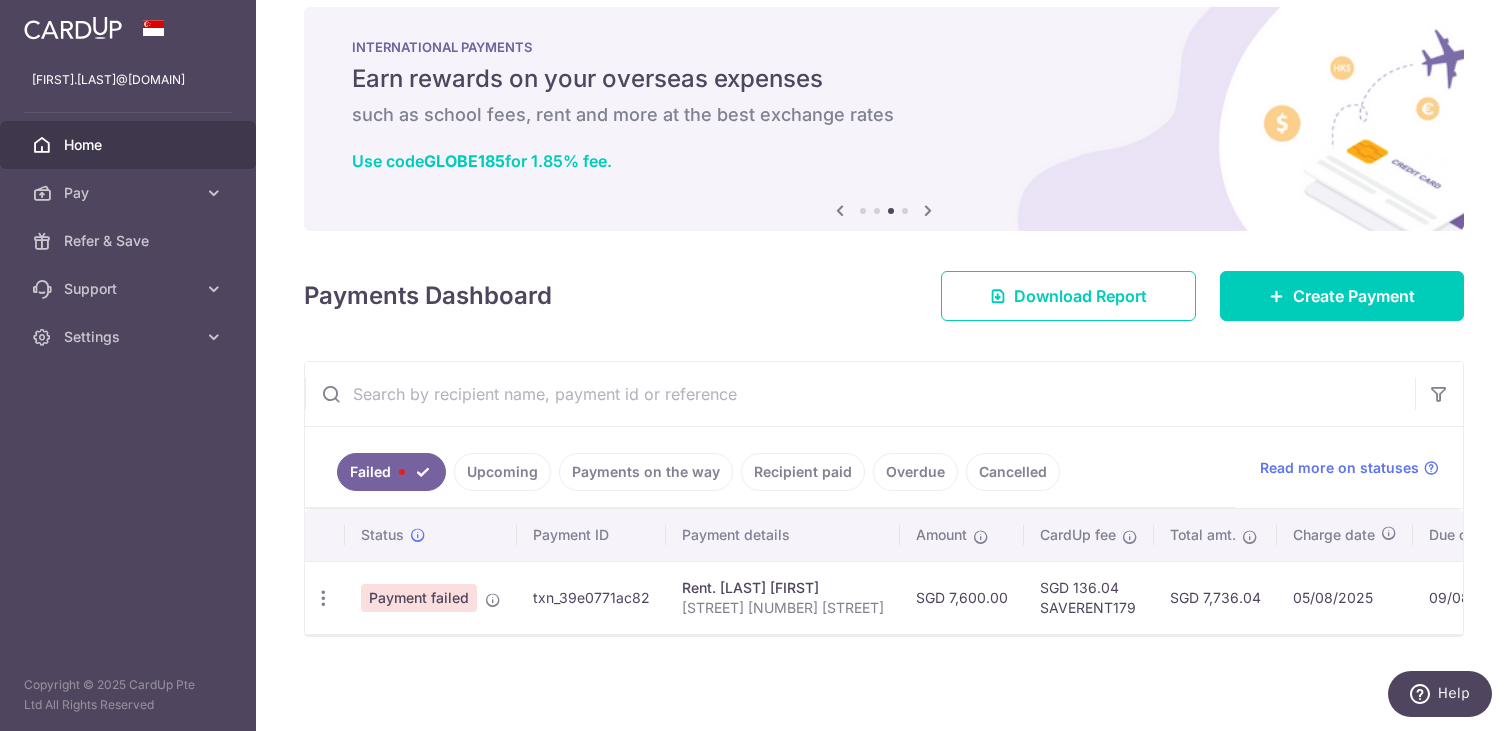 click on "Rent. MA SOOK TING
AMBER 09-06 RENT" at bounding box center [783, 597] 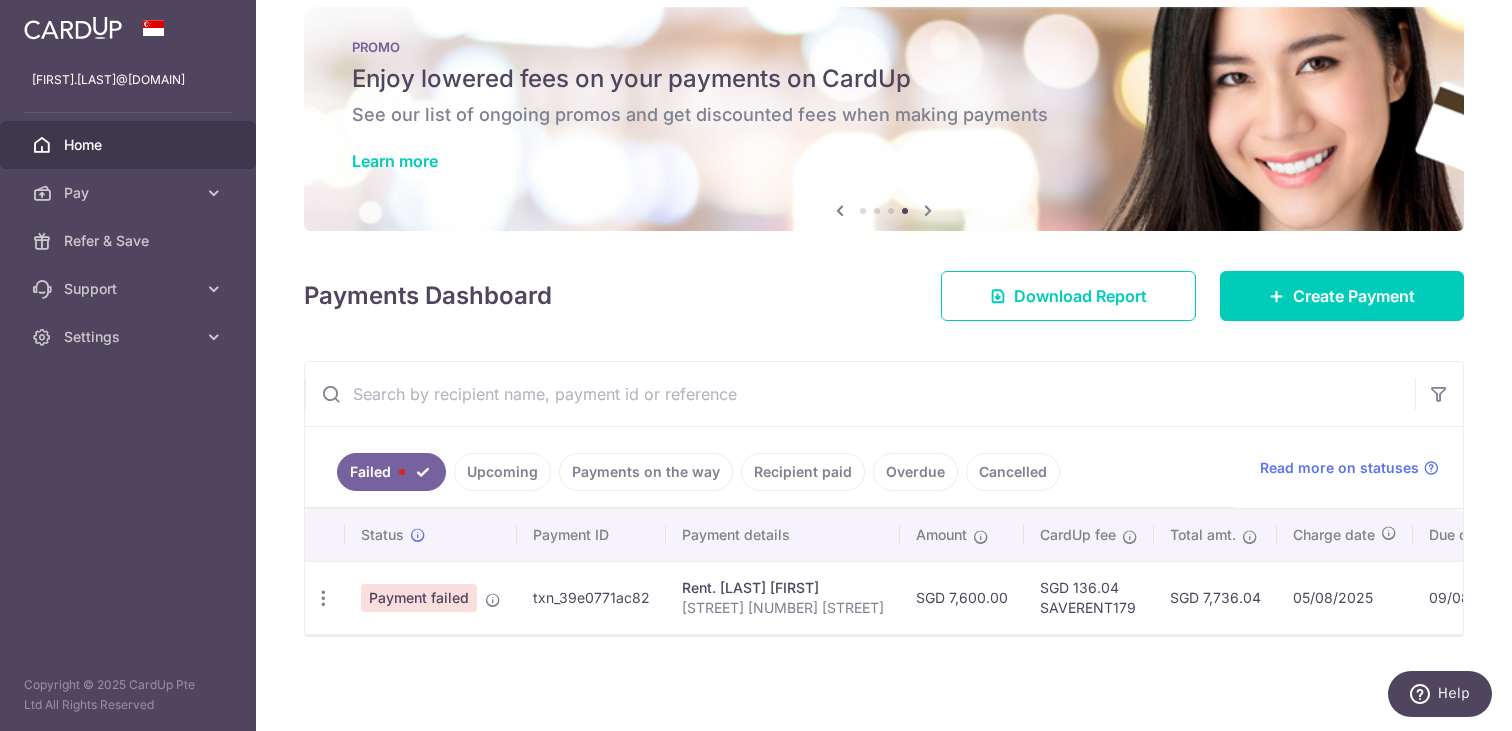 click on "Payment failed" at bounding box center (419, 598) 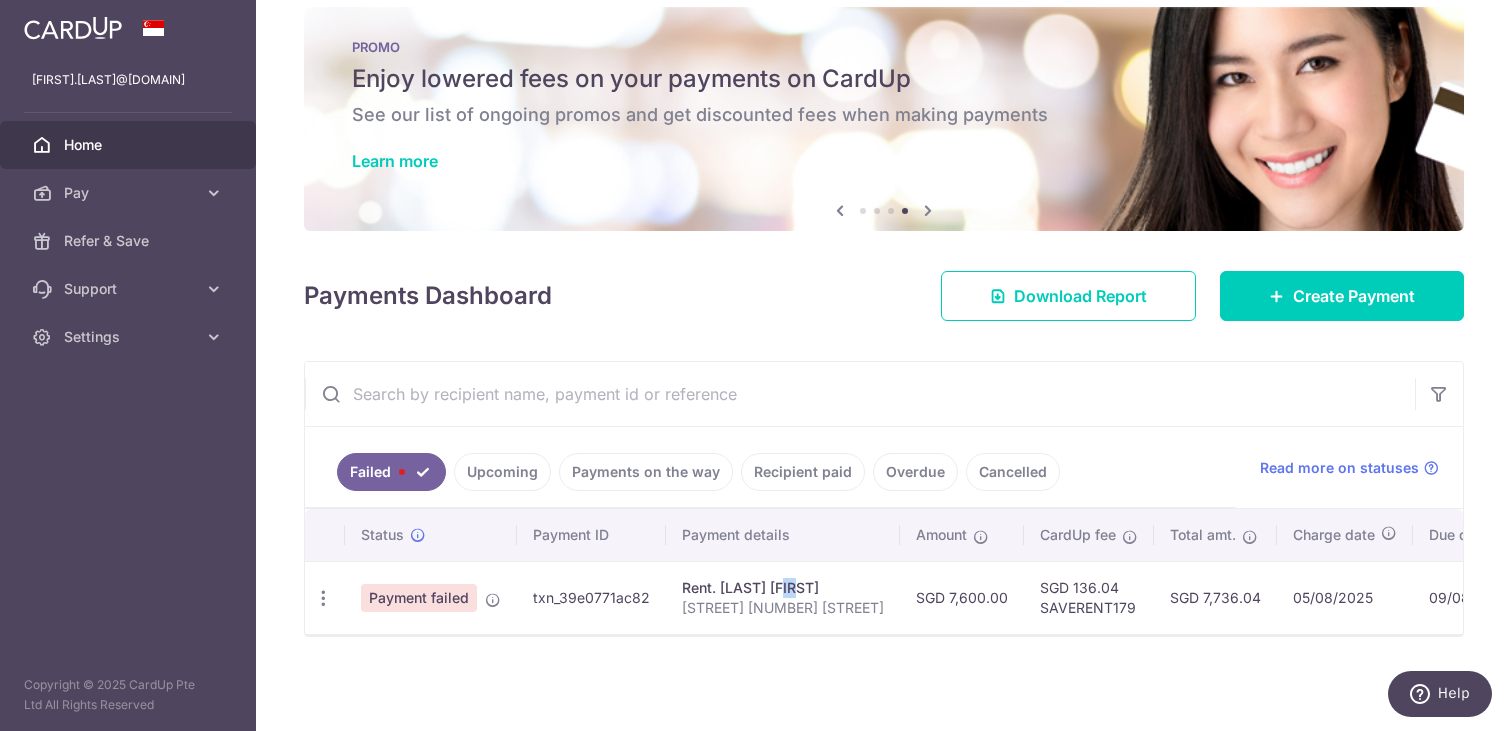 click on "Rent. MA SOOK TING" at bounding box center (783, 588) 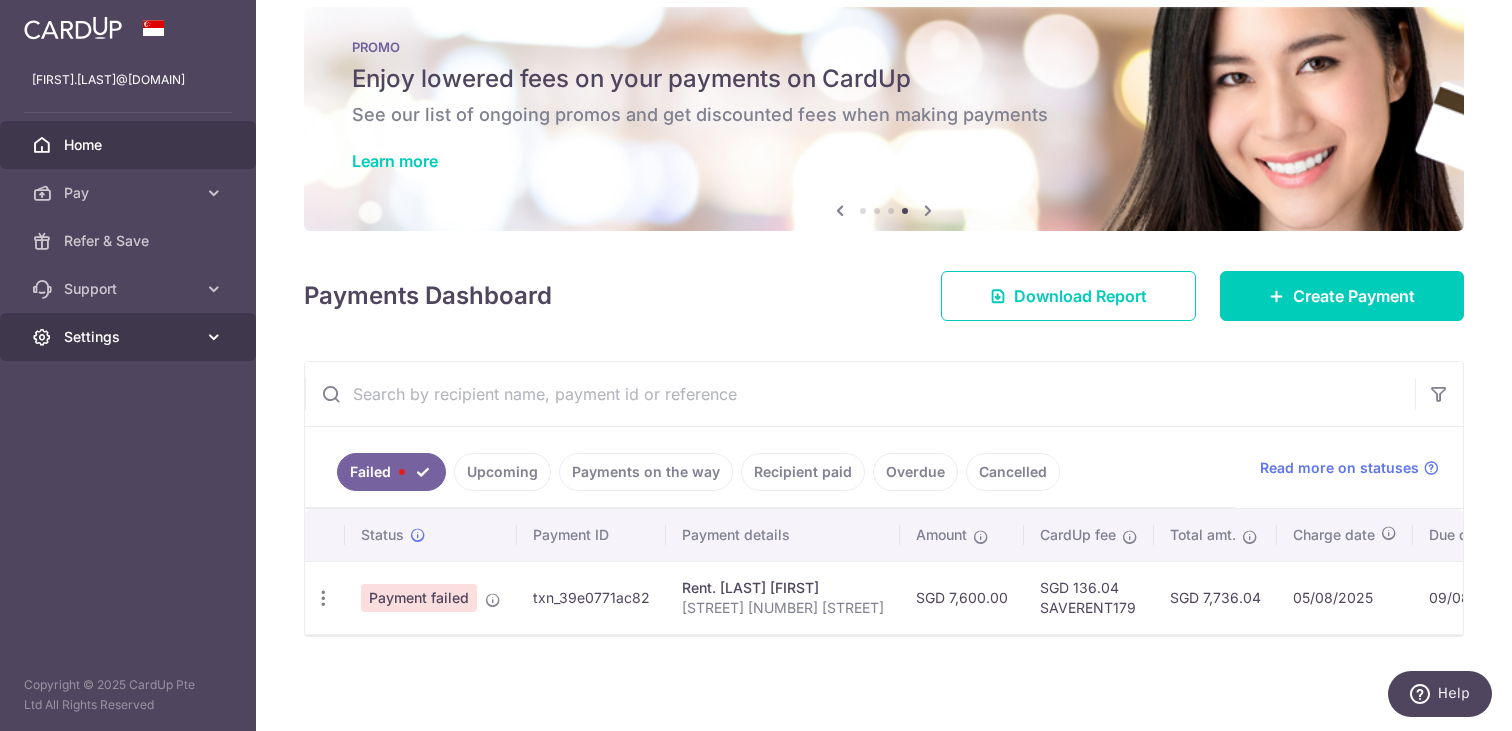 click on "Settings" at bounding box center (130, 337) 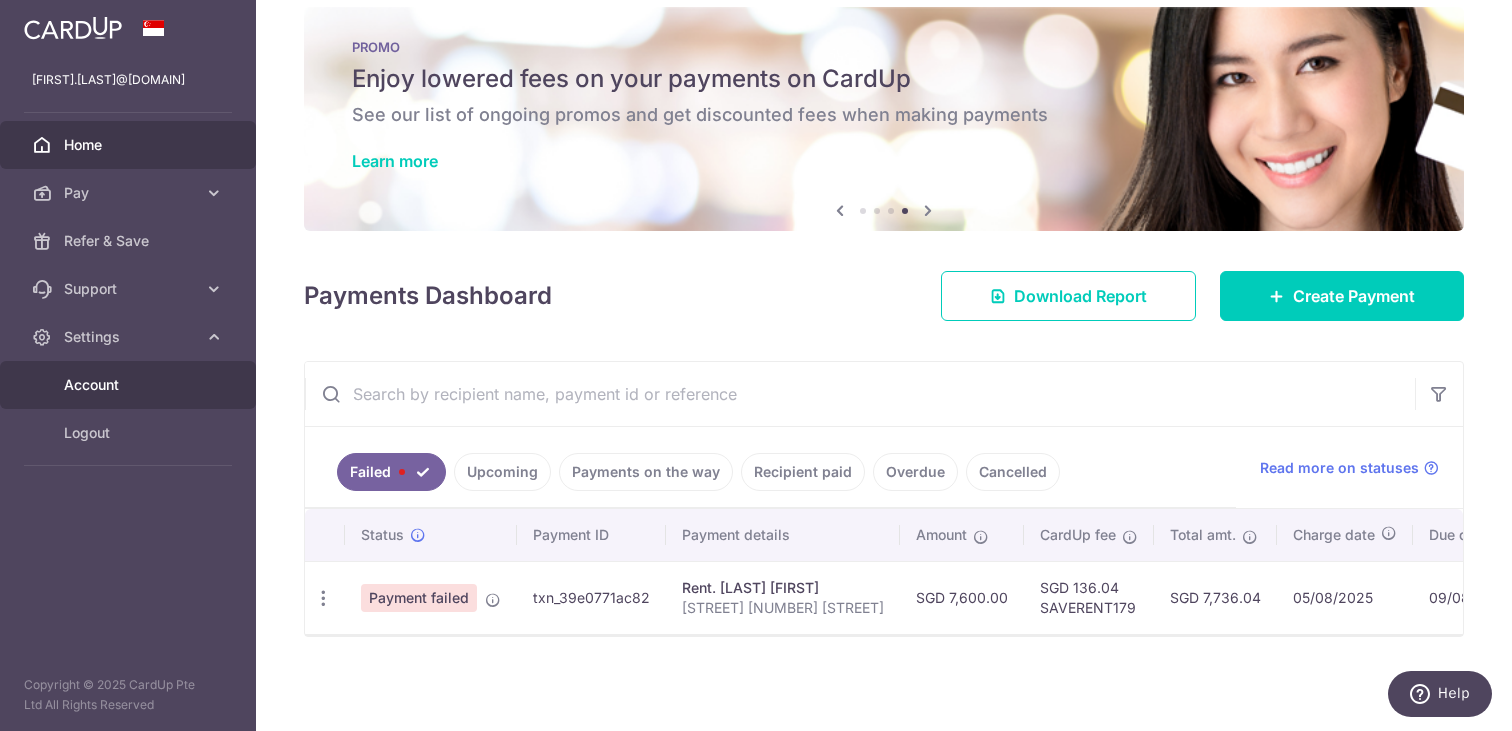 click on "Account" at bounding box center (130, 385) 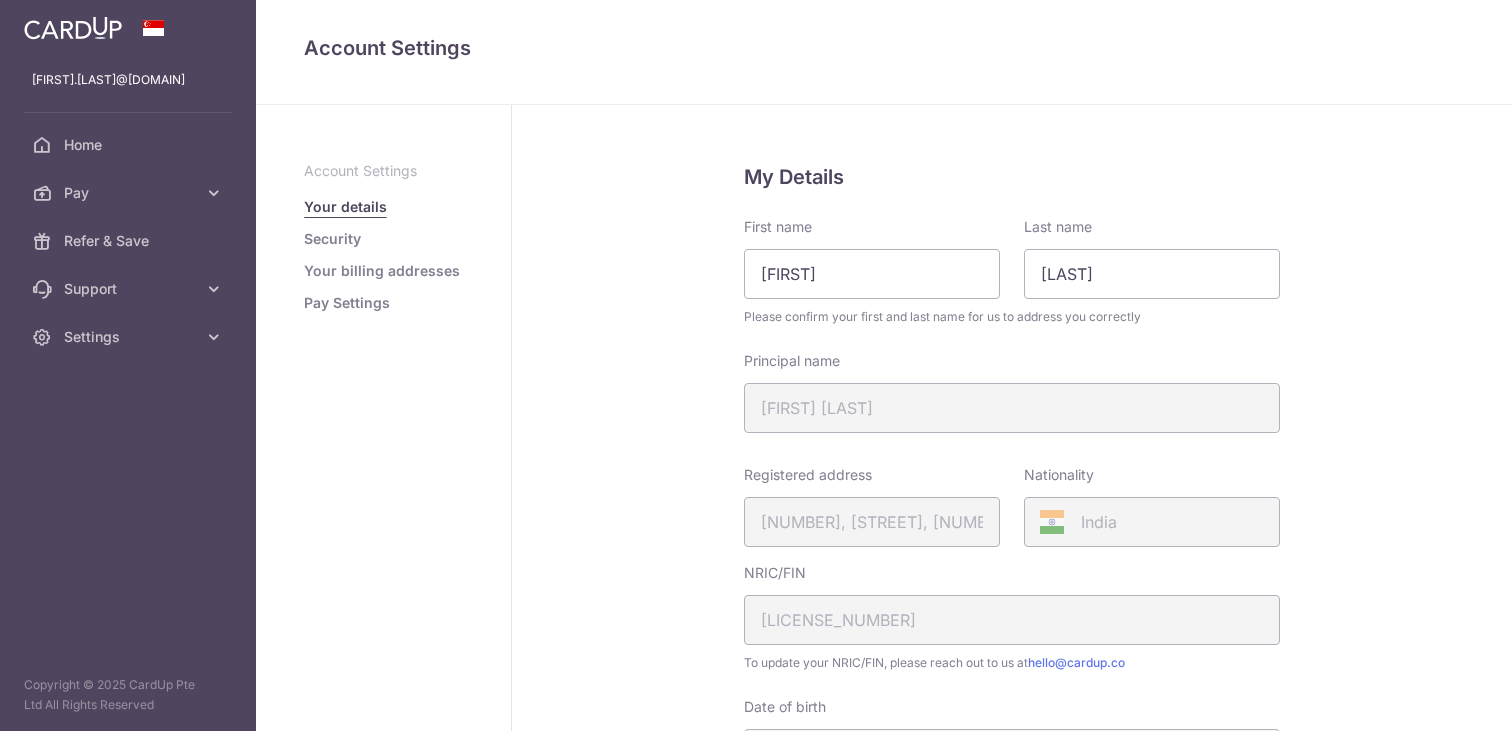 scroll, scrollTop: 0, scrollLeft: 0, axis: both 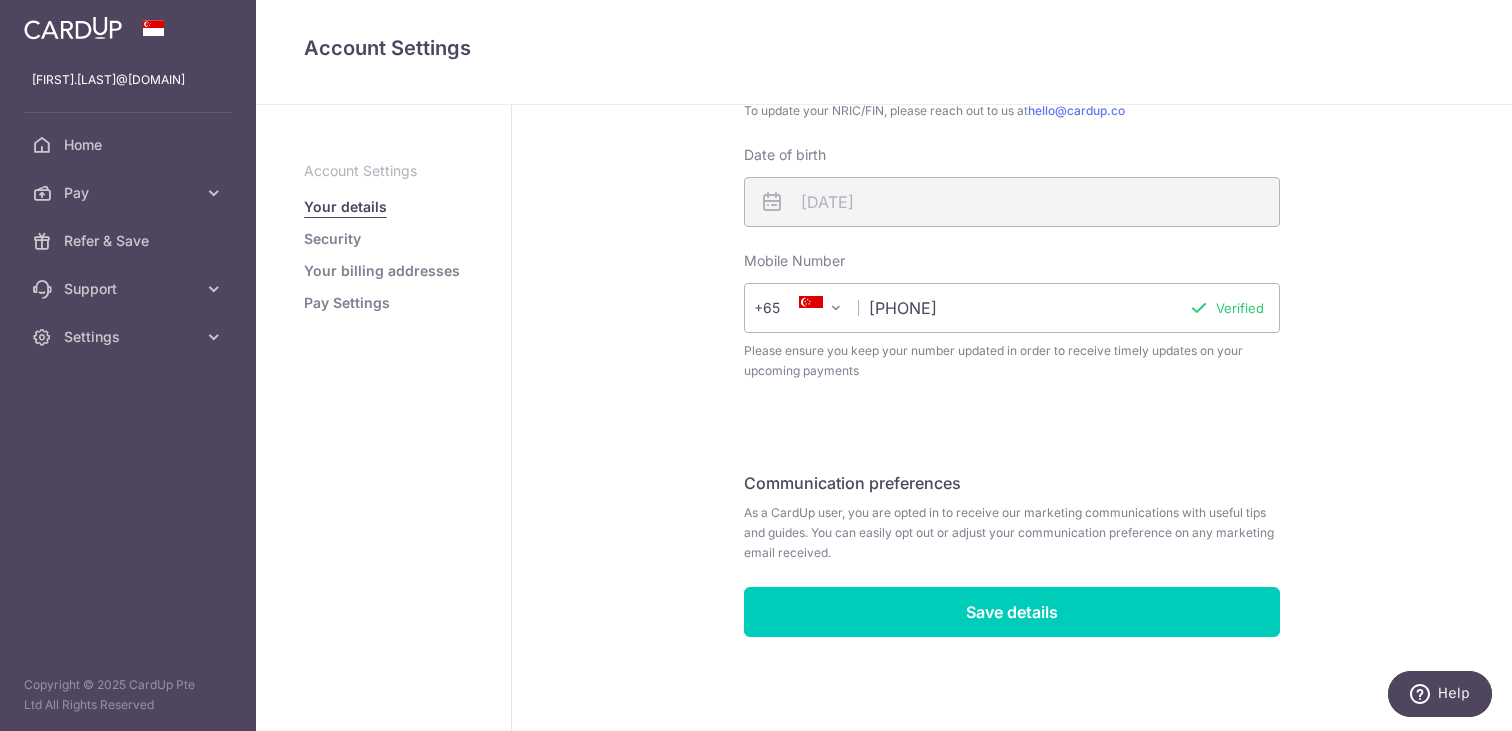 click on "Account Settings Your details Security Your billing addresses Pay Settings" at bounding box center [384, 418] 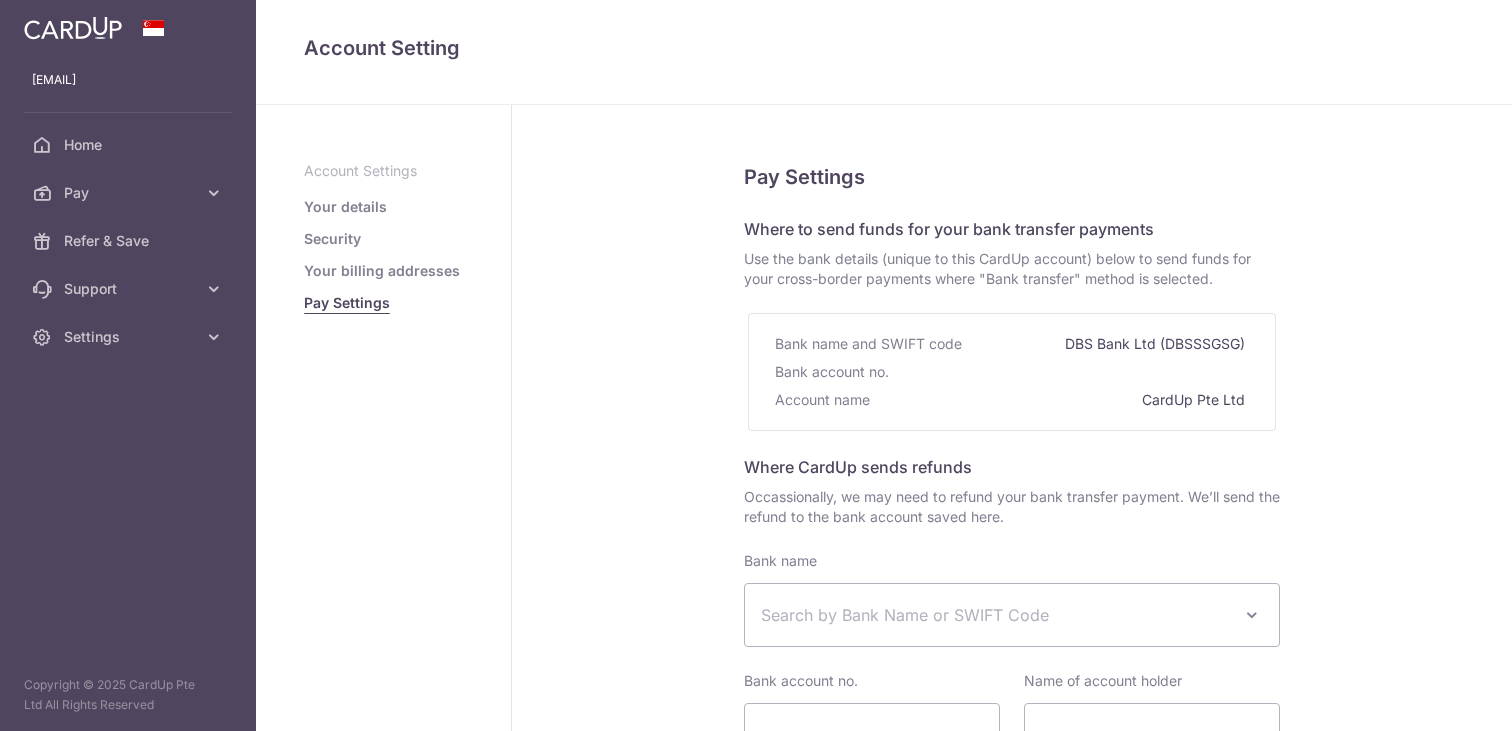 select 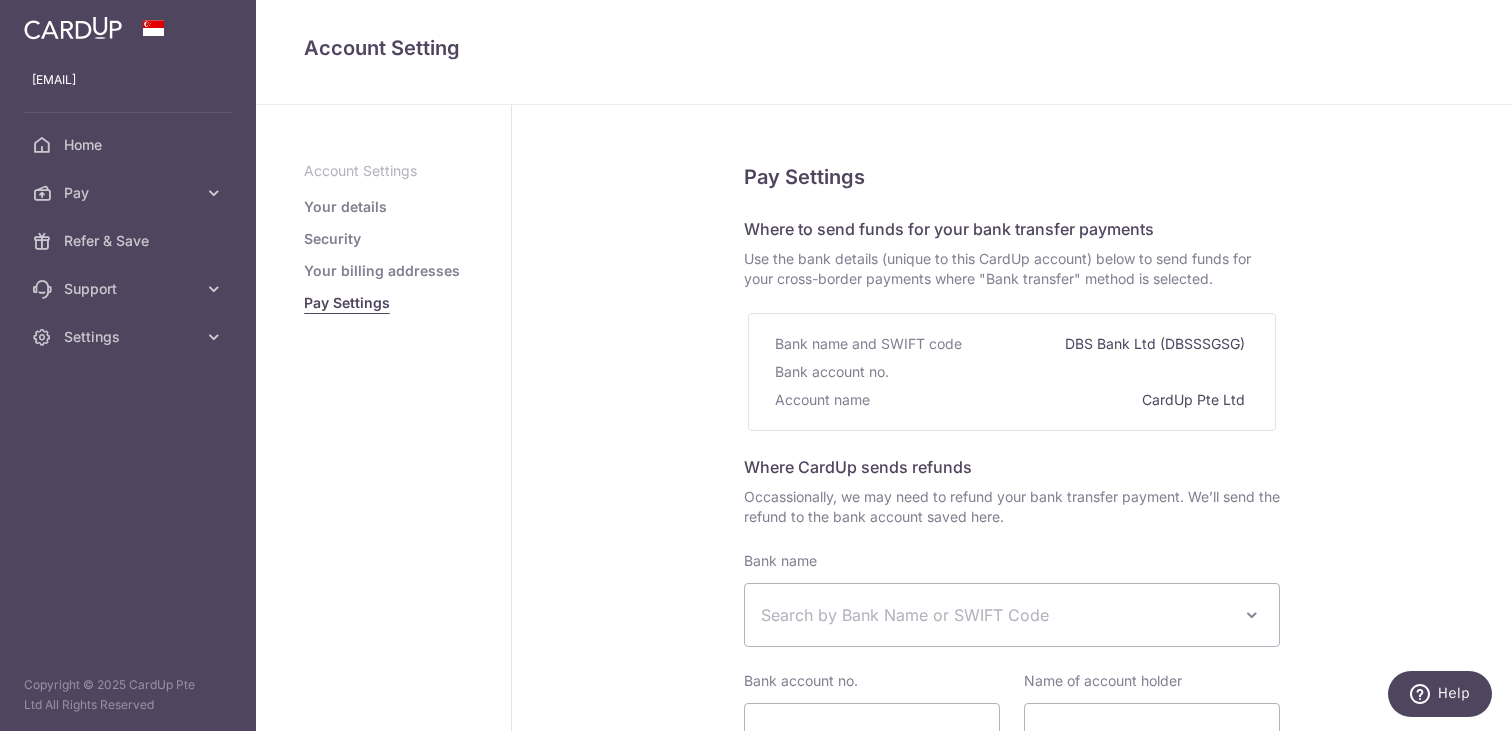 scroll, scrollTop: 0, scrollLeft: 0, axis: both 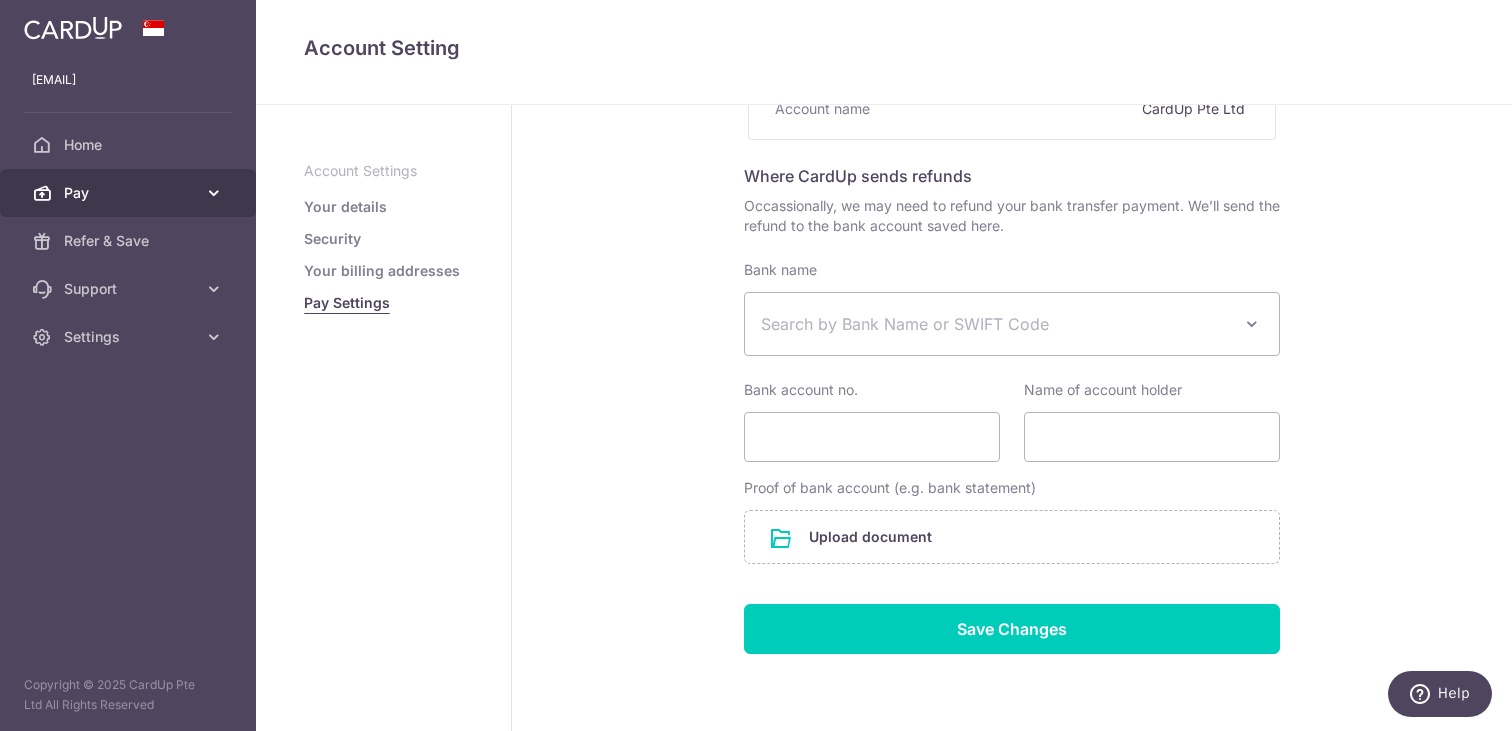 click on "Pay" at bounding box center [130, 193] 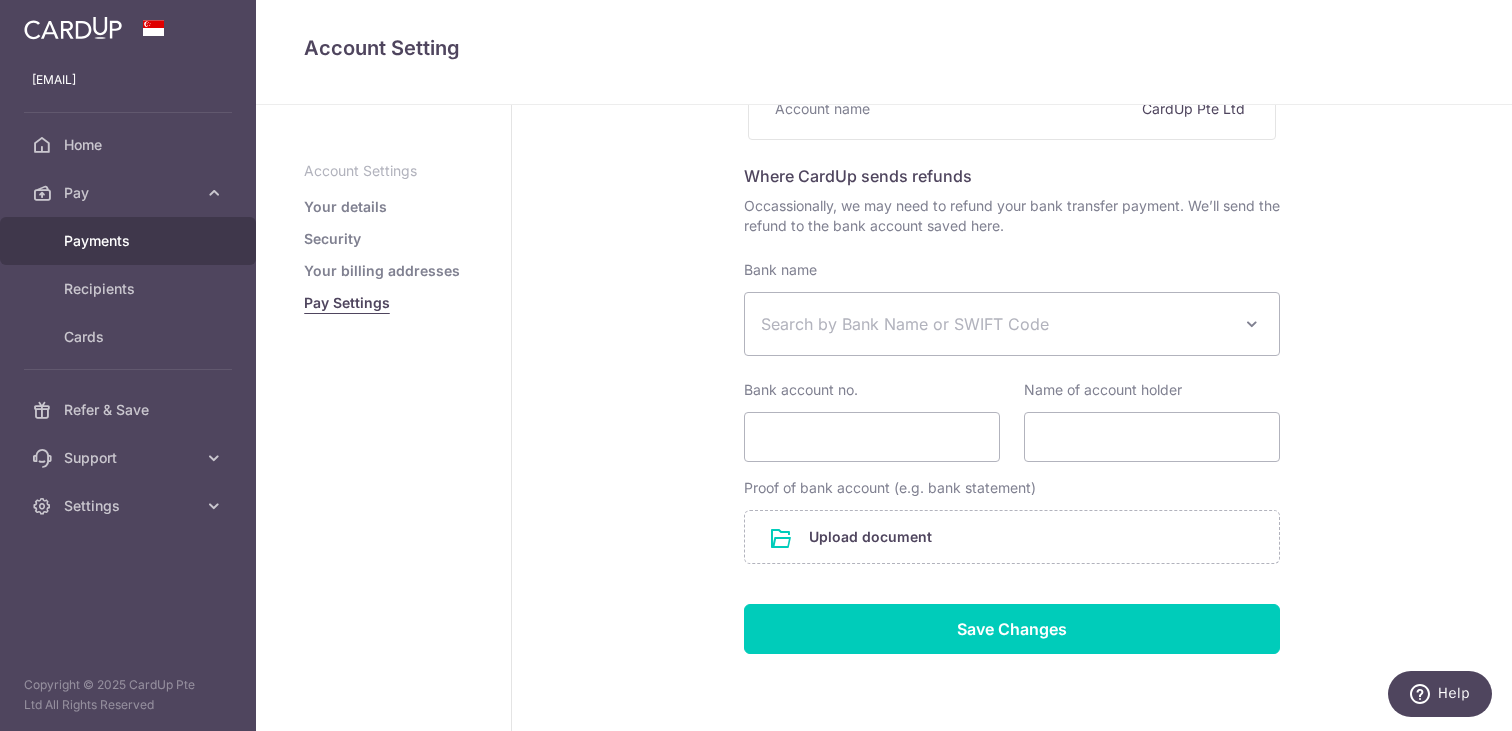 click on "Payments" at bounding box center (130, 241) 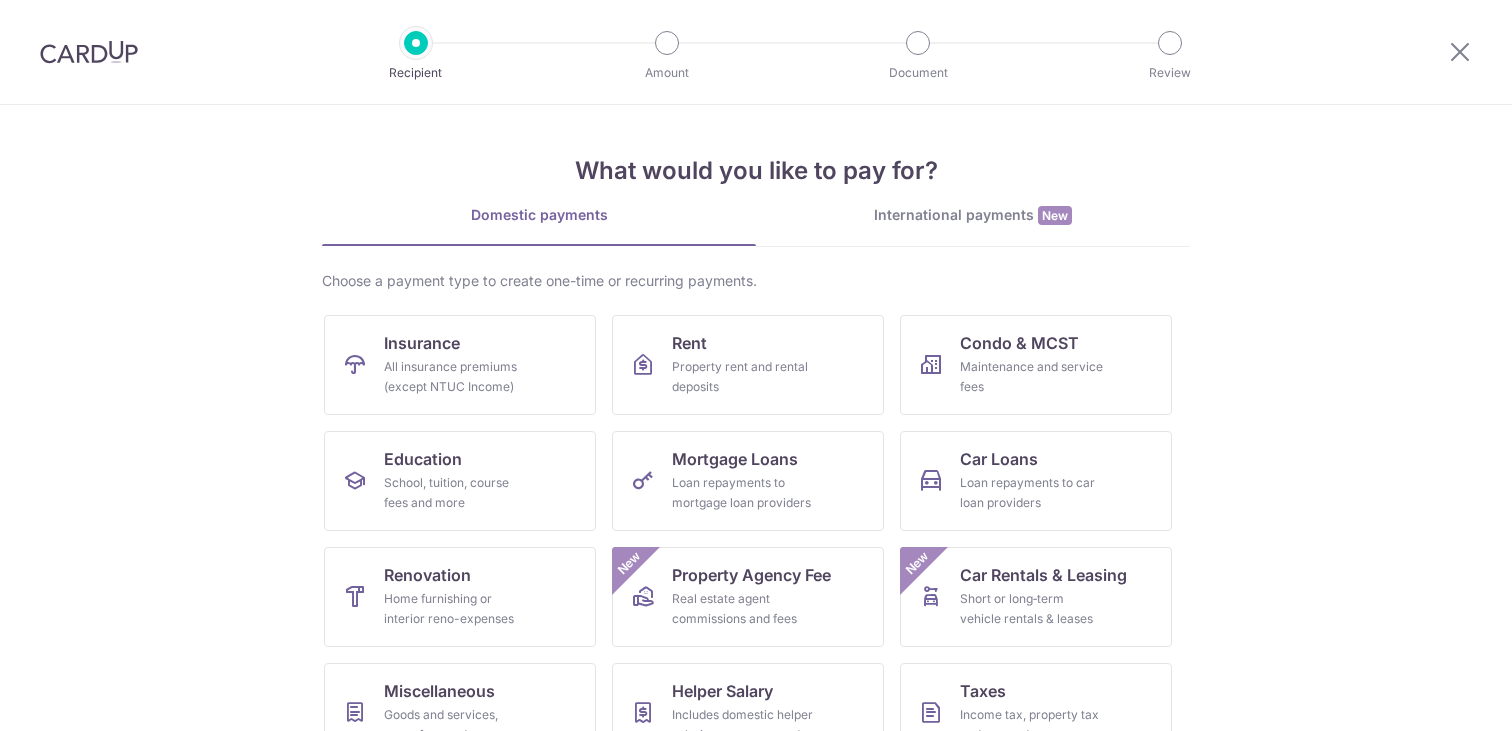 scroll, scrollTop: 0, scrollLeft: 0, axis: both 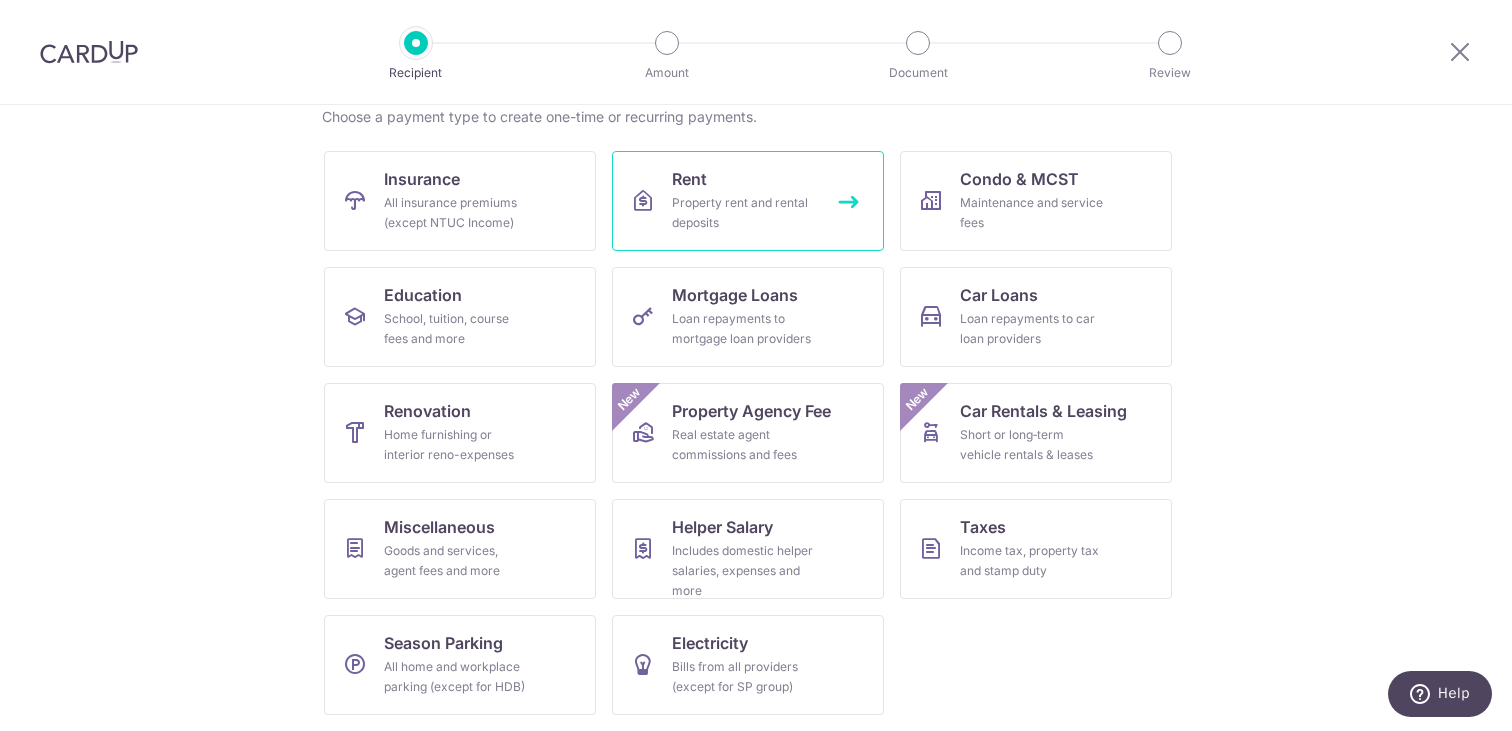 click on "Property rent and rental deposits" at bounding box center [744, 213] 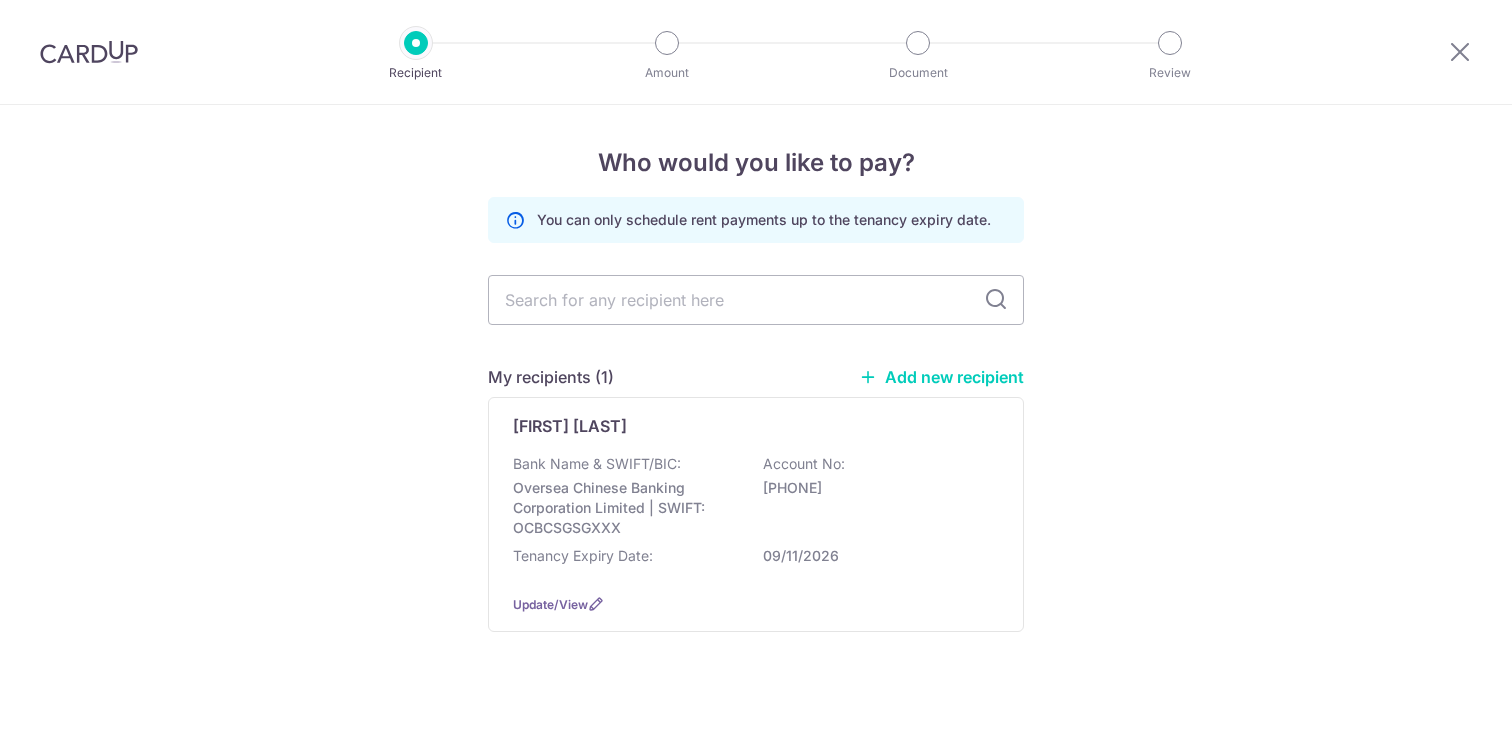 scroll, scrollTop: 0, scrollLeft: 0, axis: both 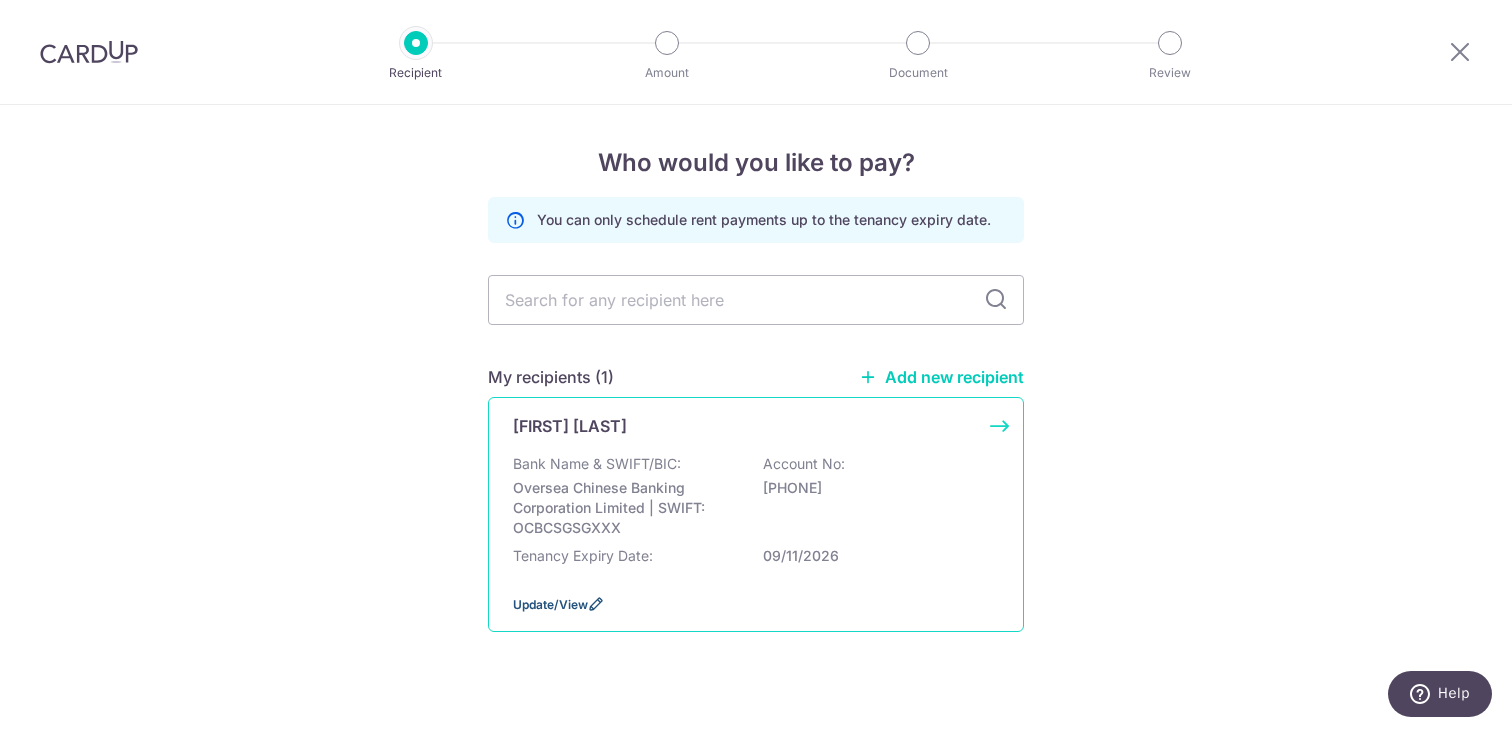 click on "Update/View" at bounding box center (550, 604) 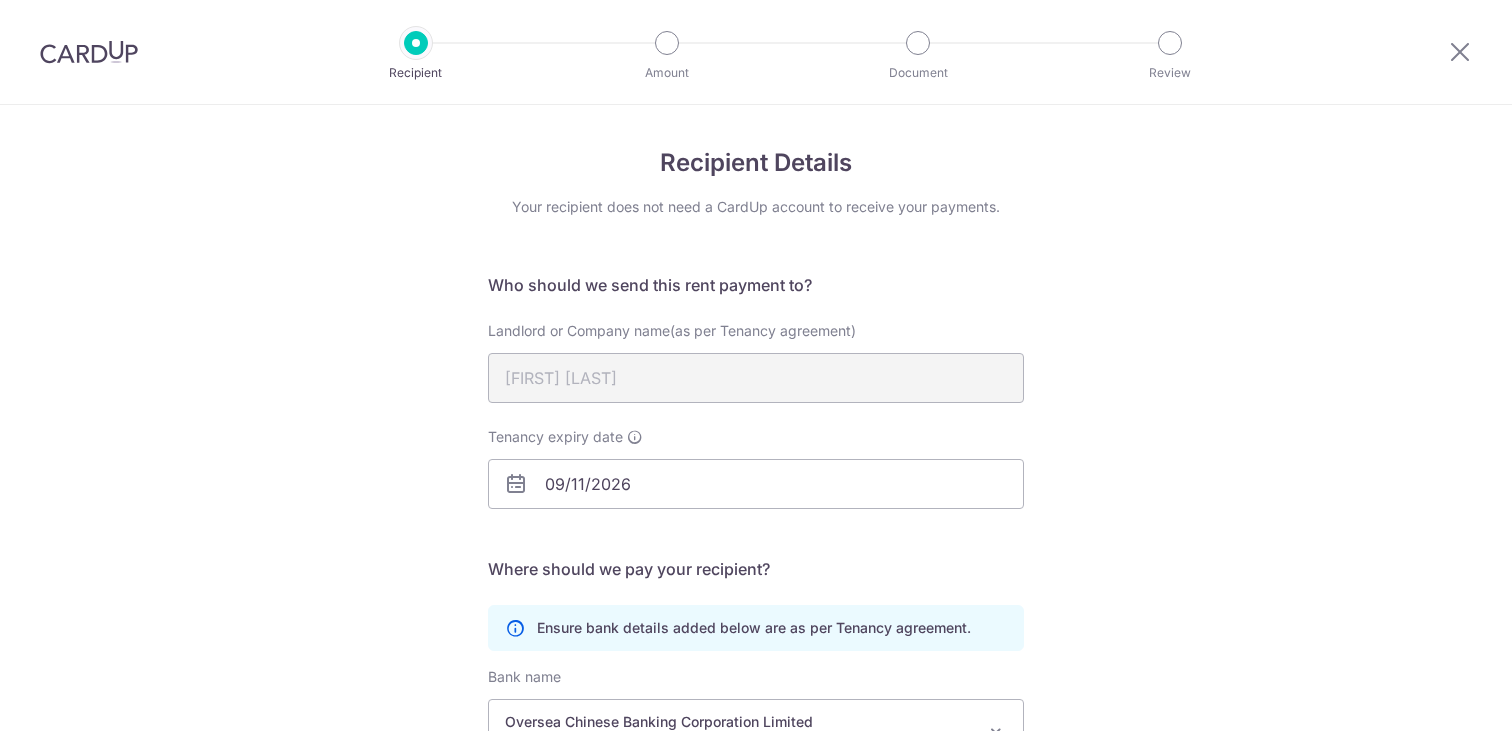 scroll, scrollTop: 0, scrollLeft: 0, axis: both 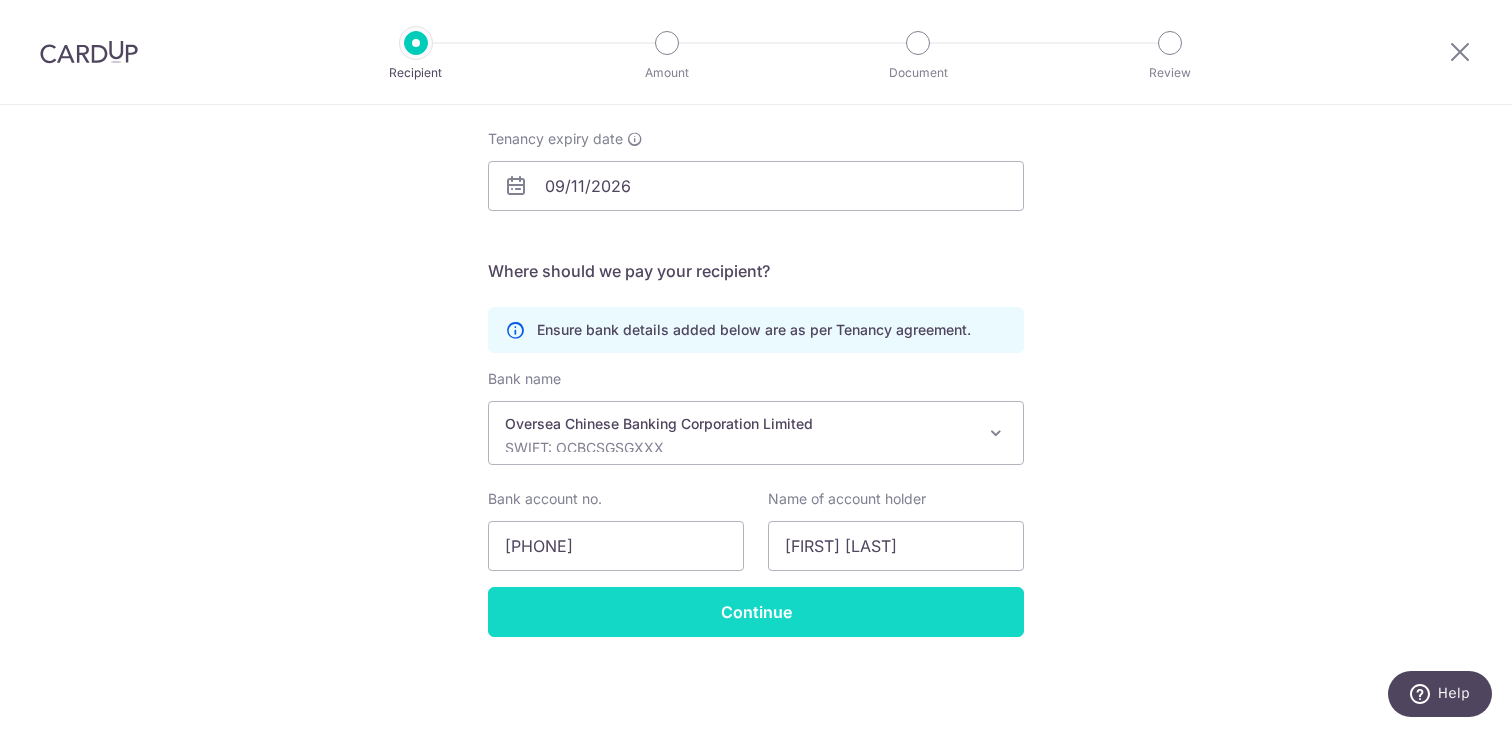 click on "Continue" at bounding box center [756, 612] 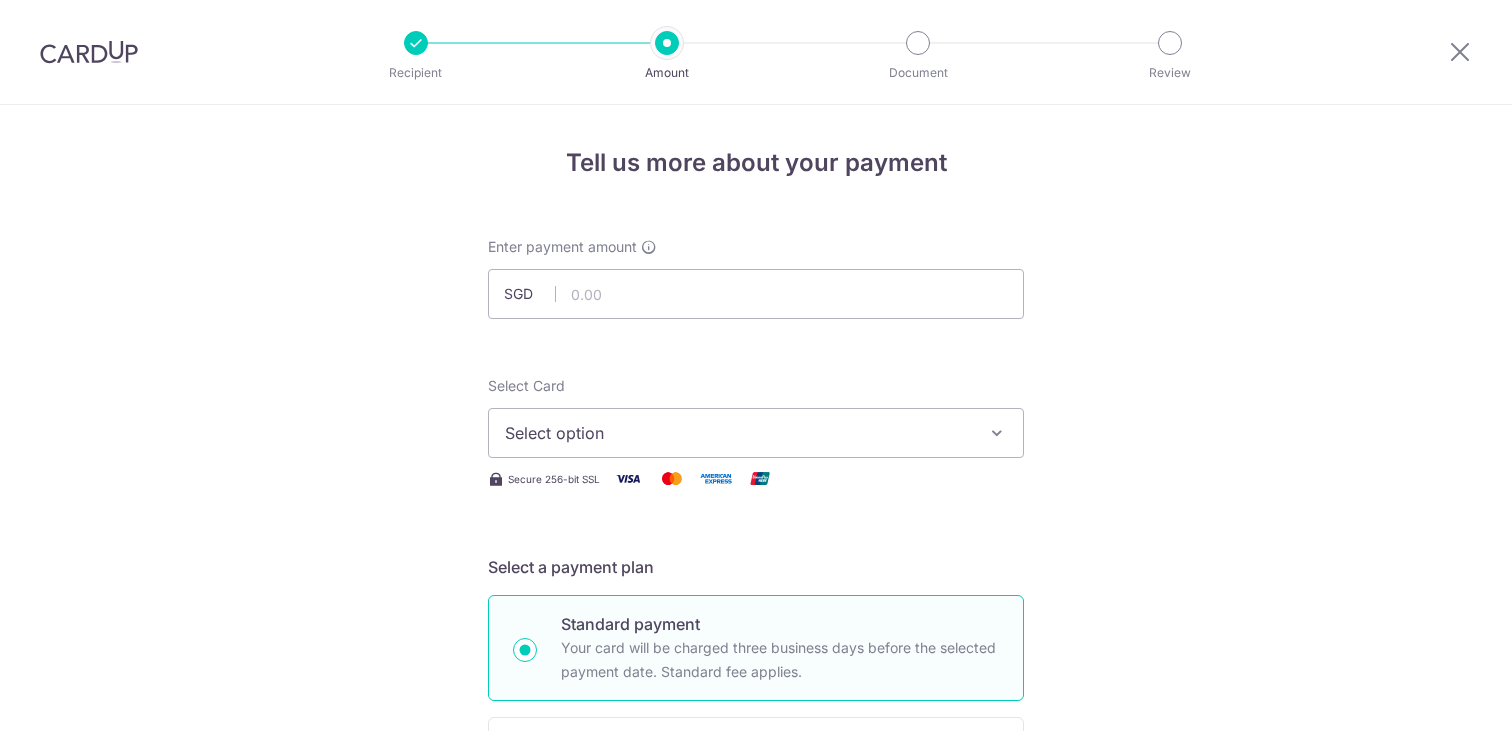 scroll, scrollTop: 0, scrollLeft: 0, axis: both 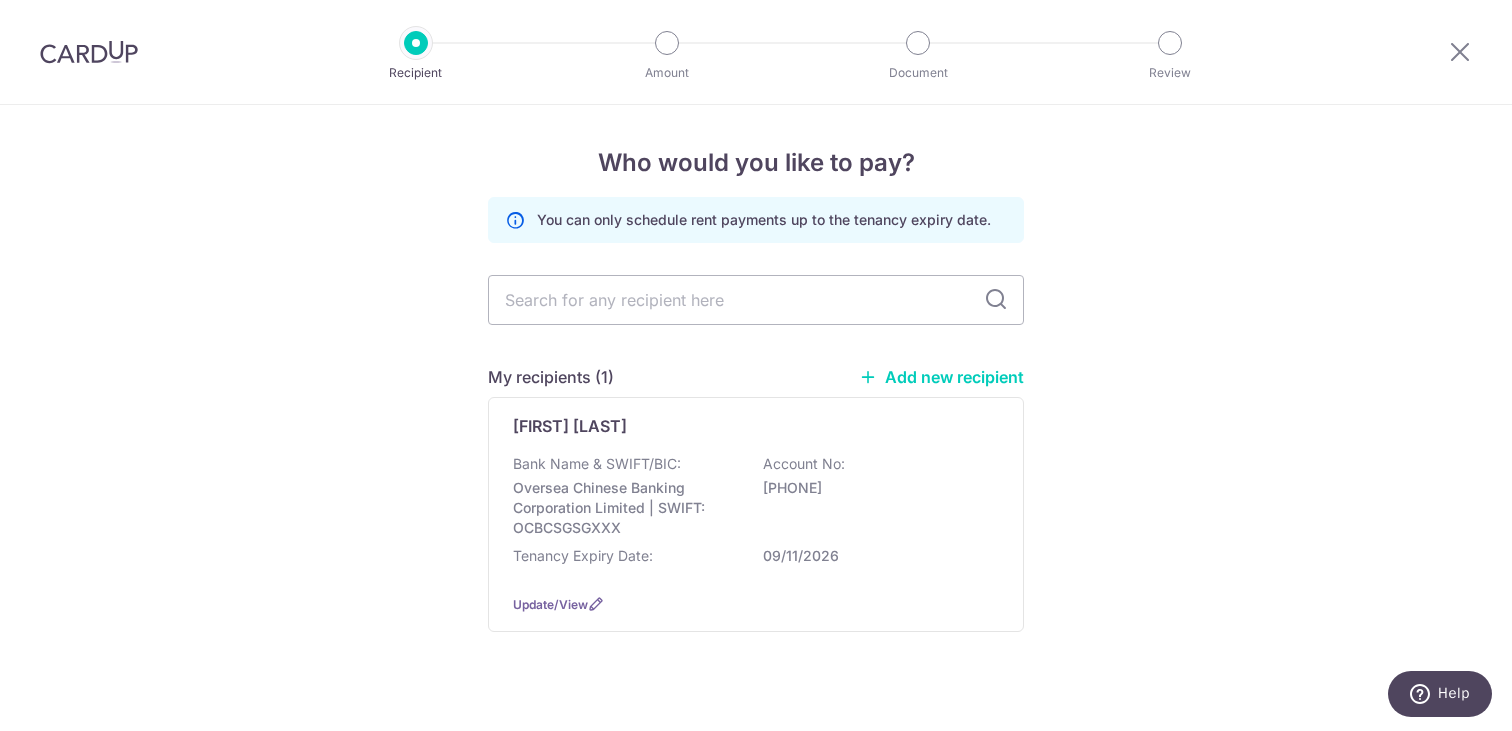 click at bounding box center [89, 52] 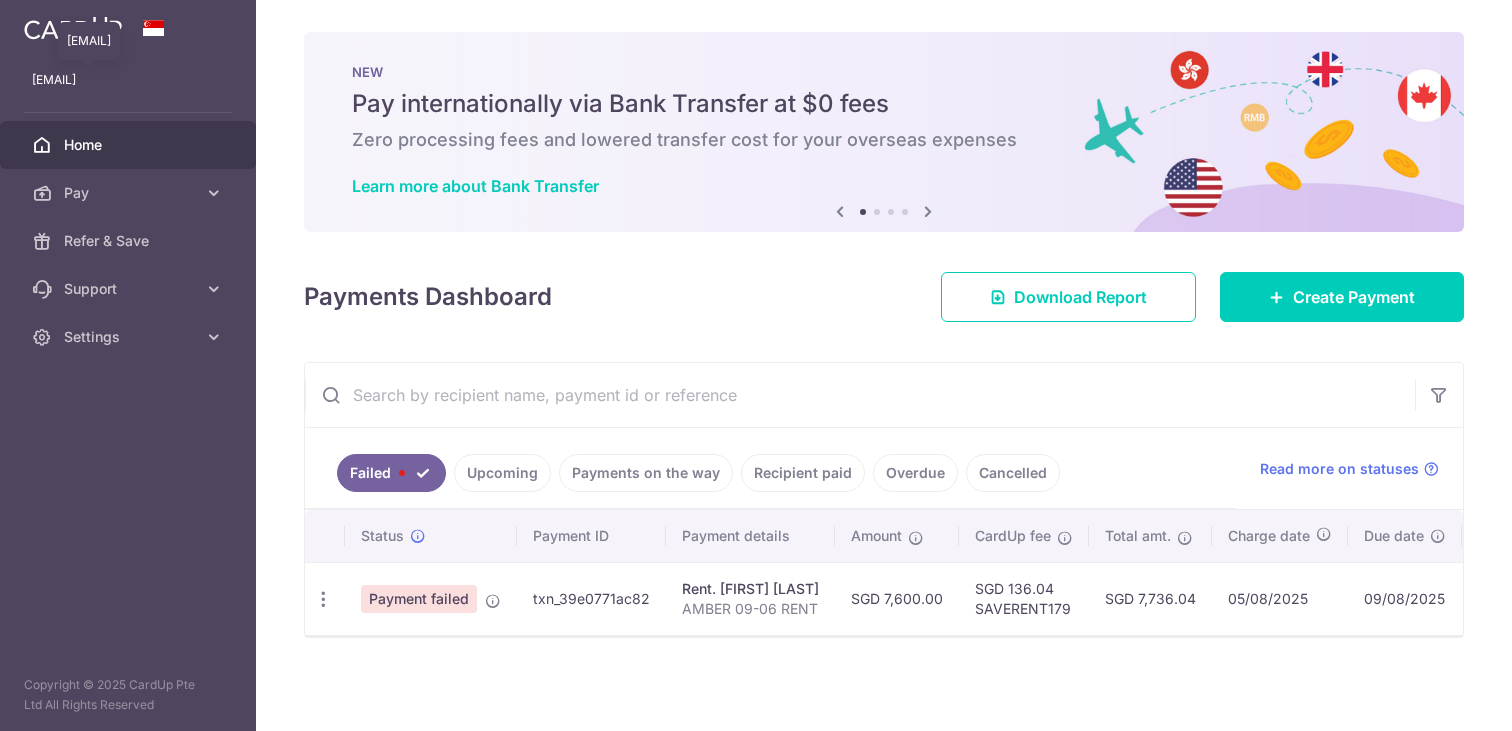 scroll, scrollTop: 0, scrollLeft: 0, axis: both 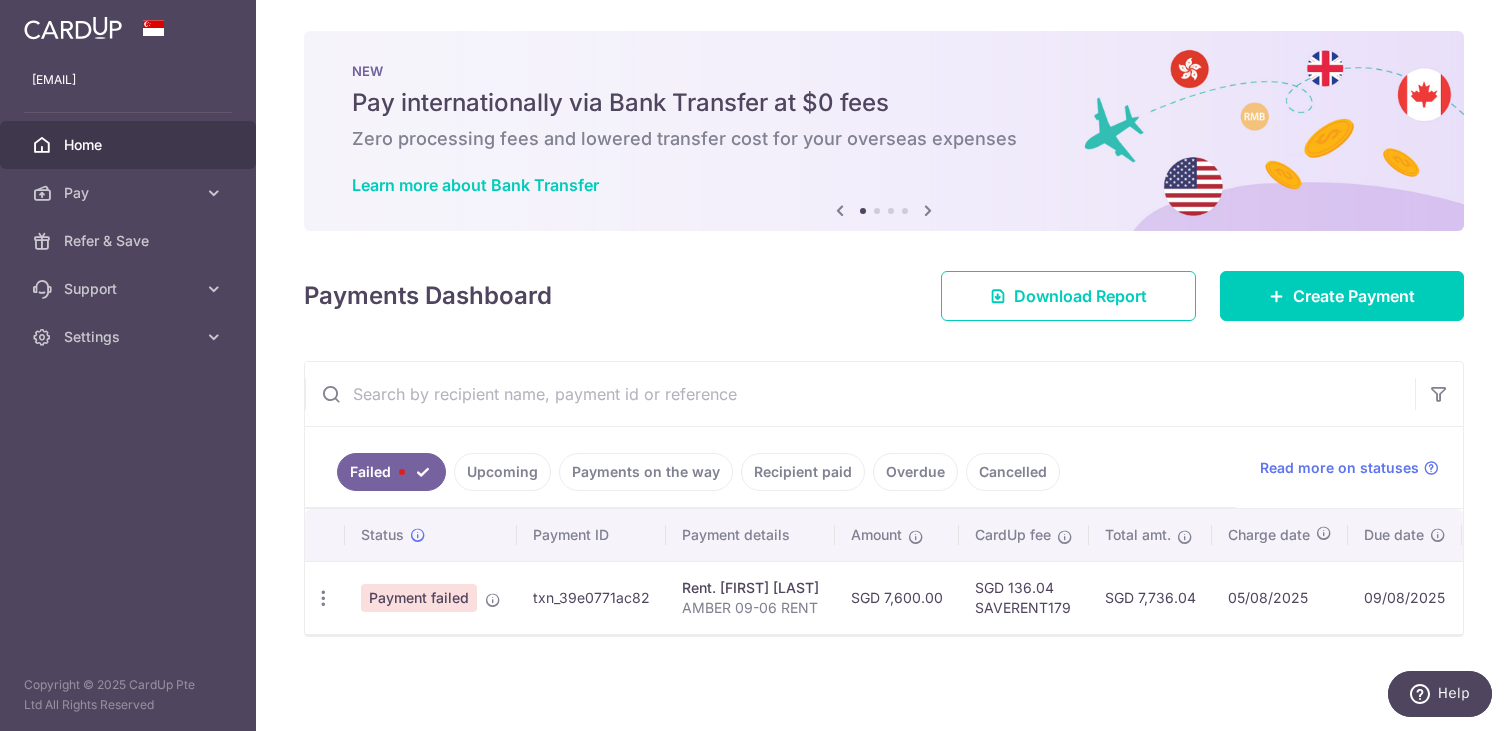 click on "SGD 136.04
SAVERENT179" at bounding box center [1024, 597] 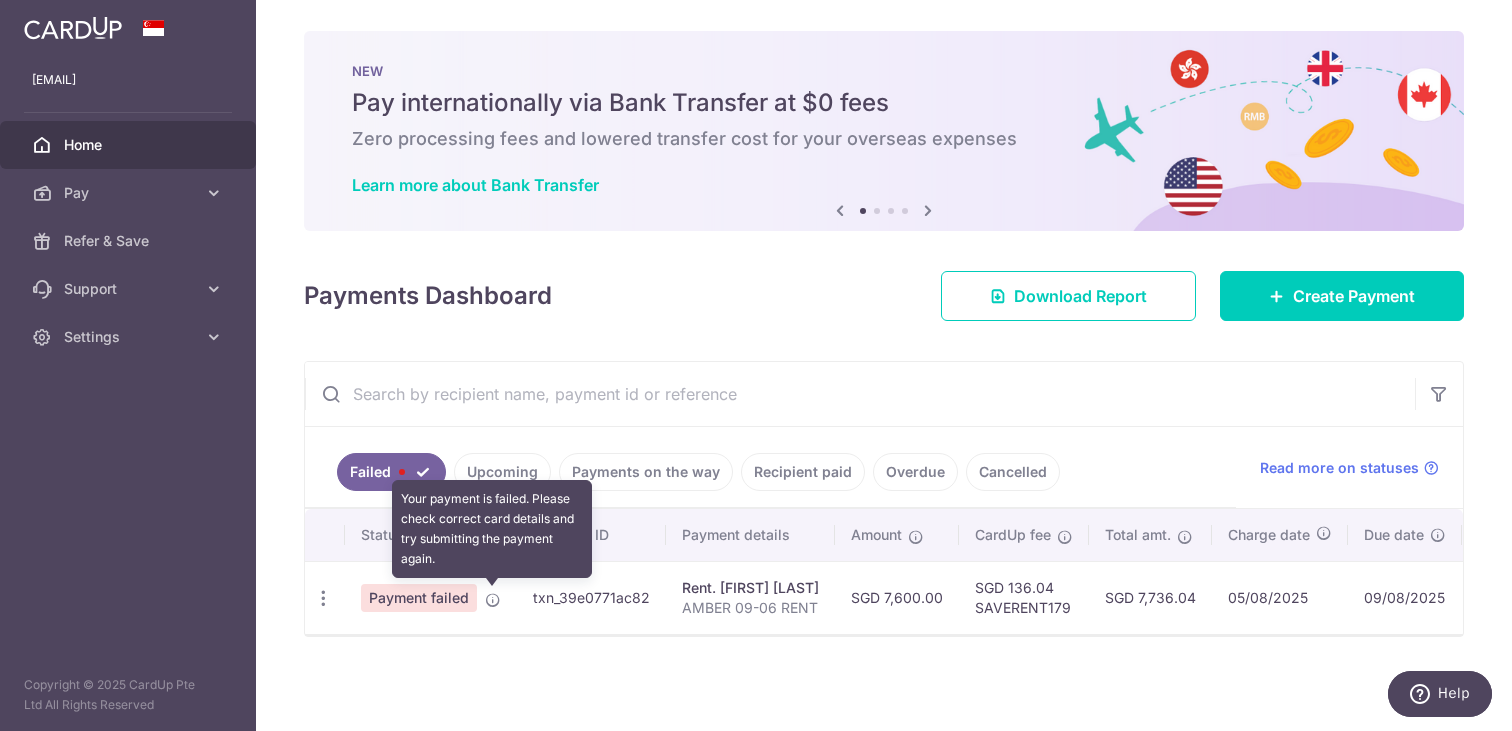 click at bounding box center (493, 600) 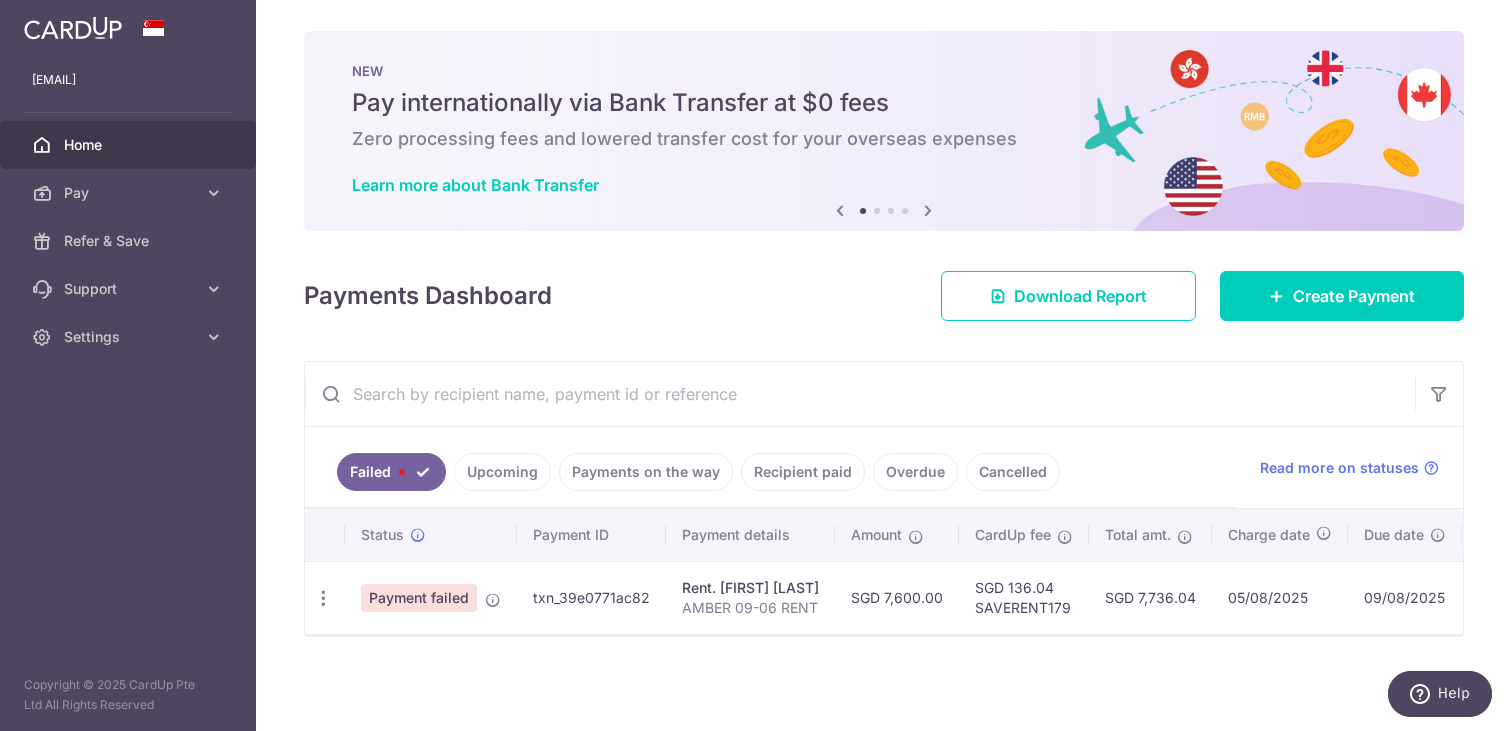 click on "Upcoming" at bounding box center (502, 472) 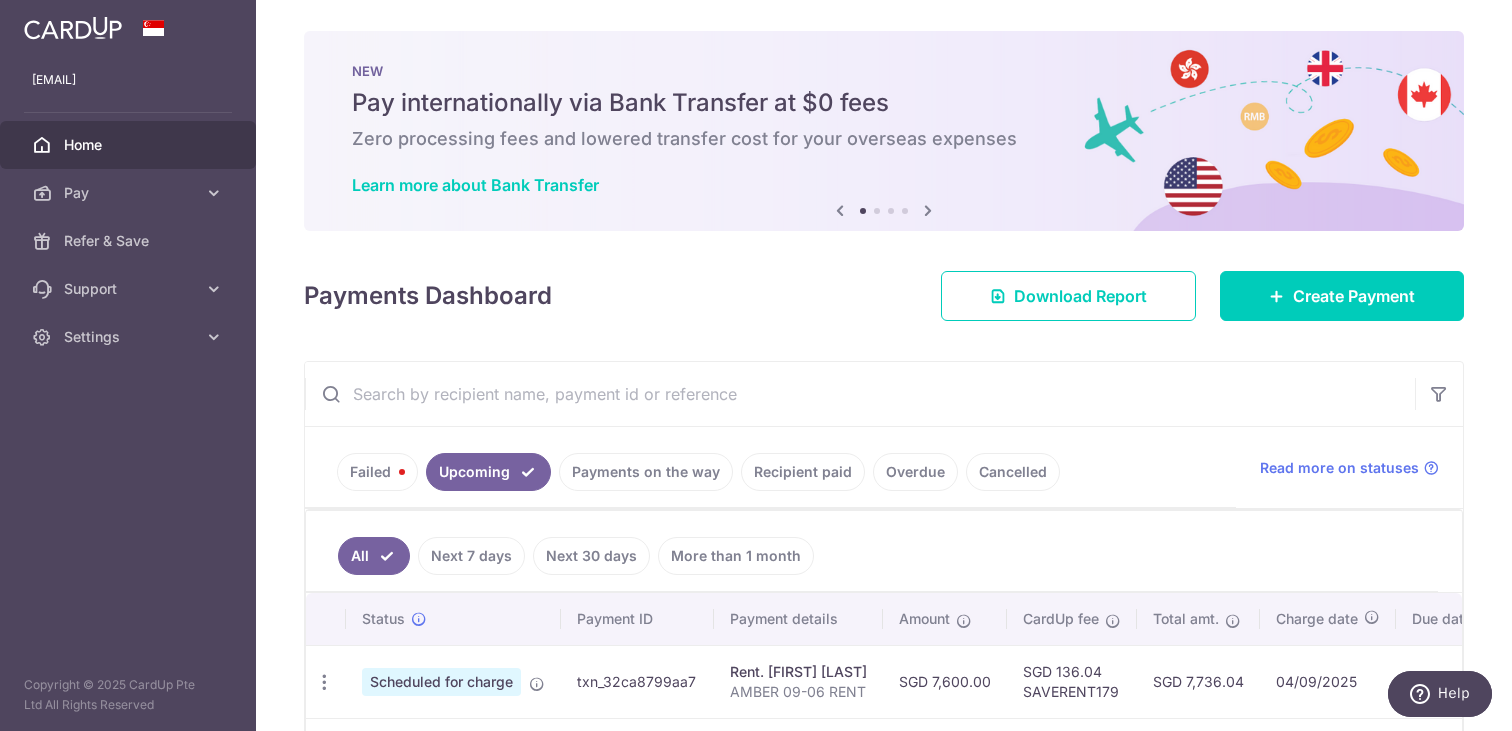 click on "Cancelled" at bounding box center (1013, 472) 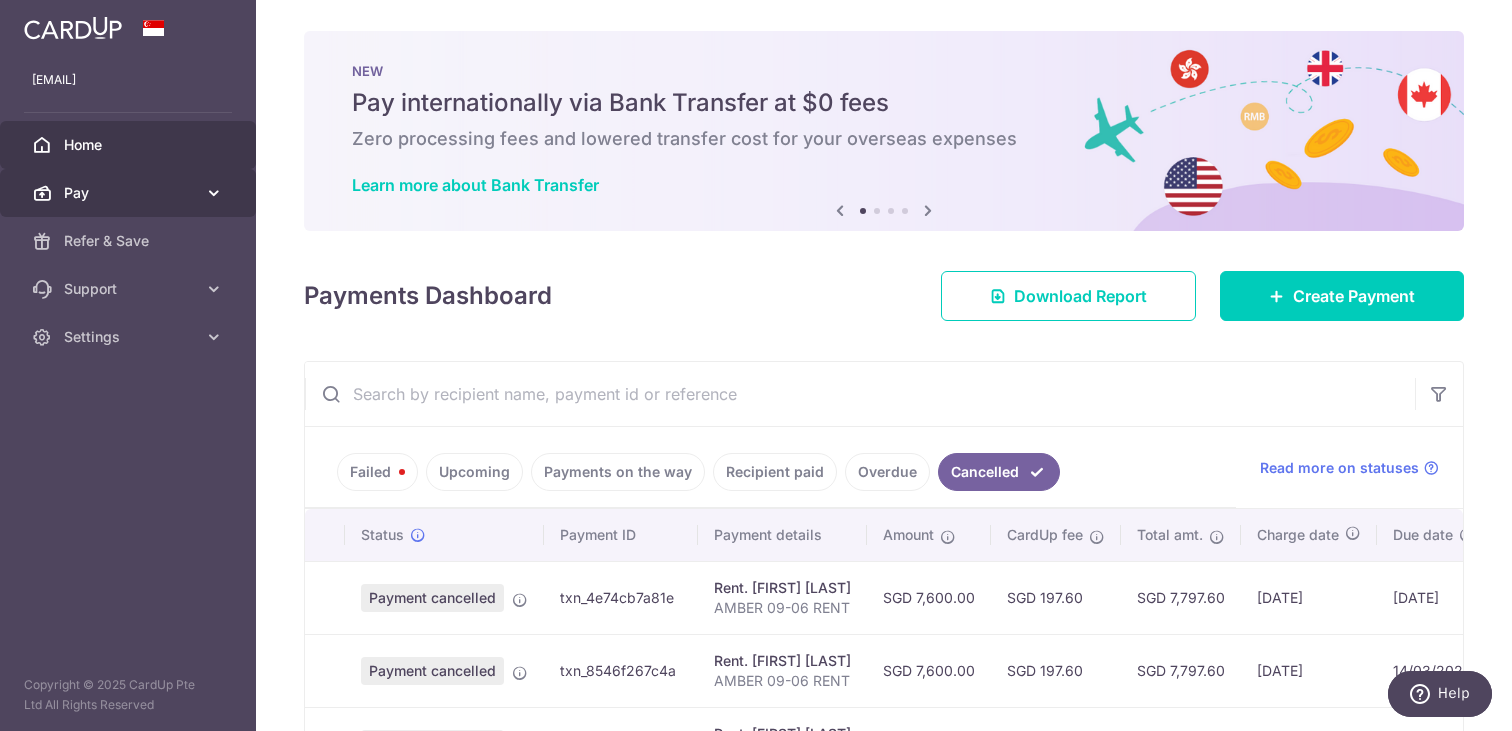click on "Pay" at bounding box center [130, 193] 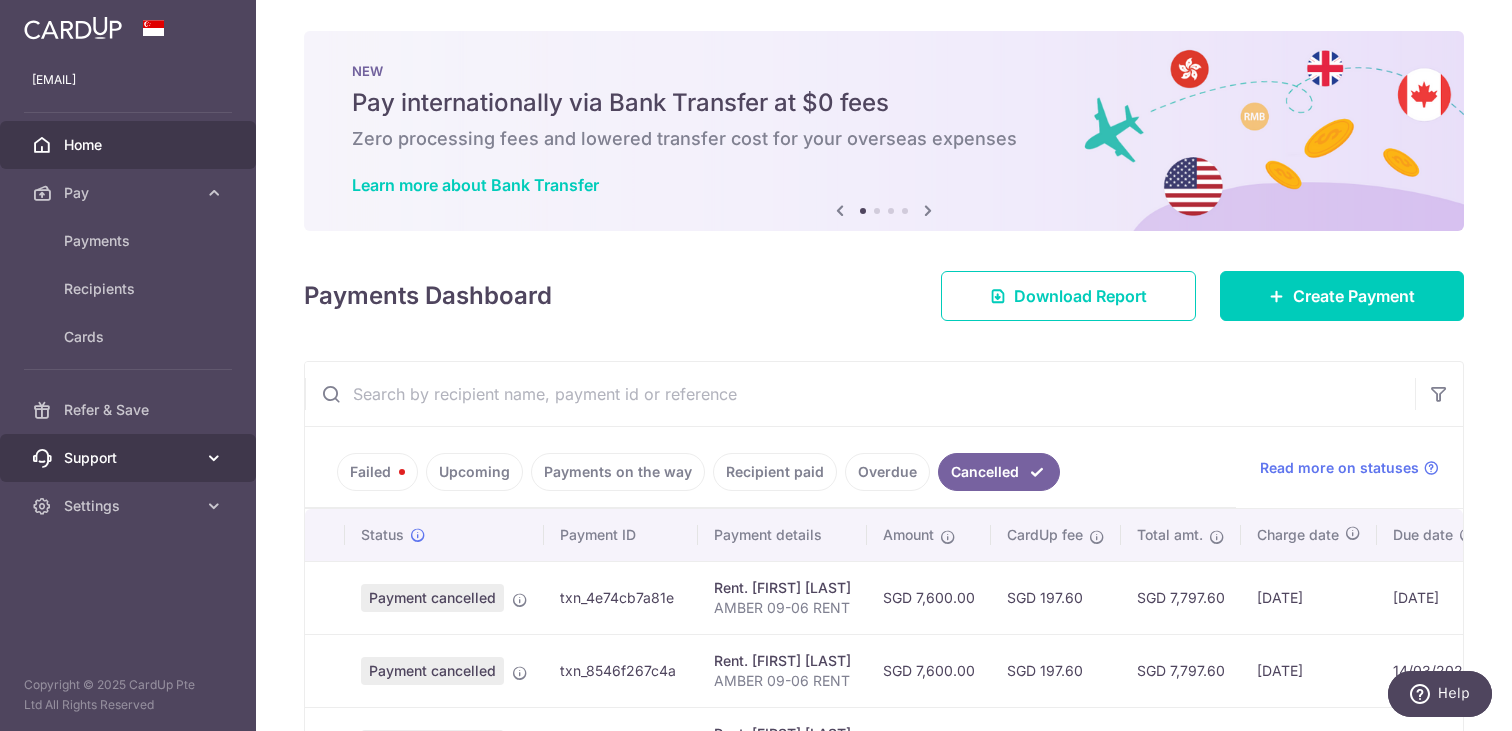 click on "Support" at bounding box center (130, 458) 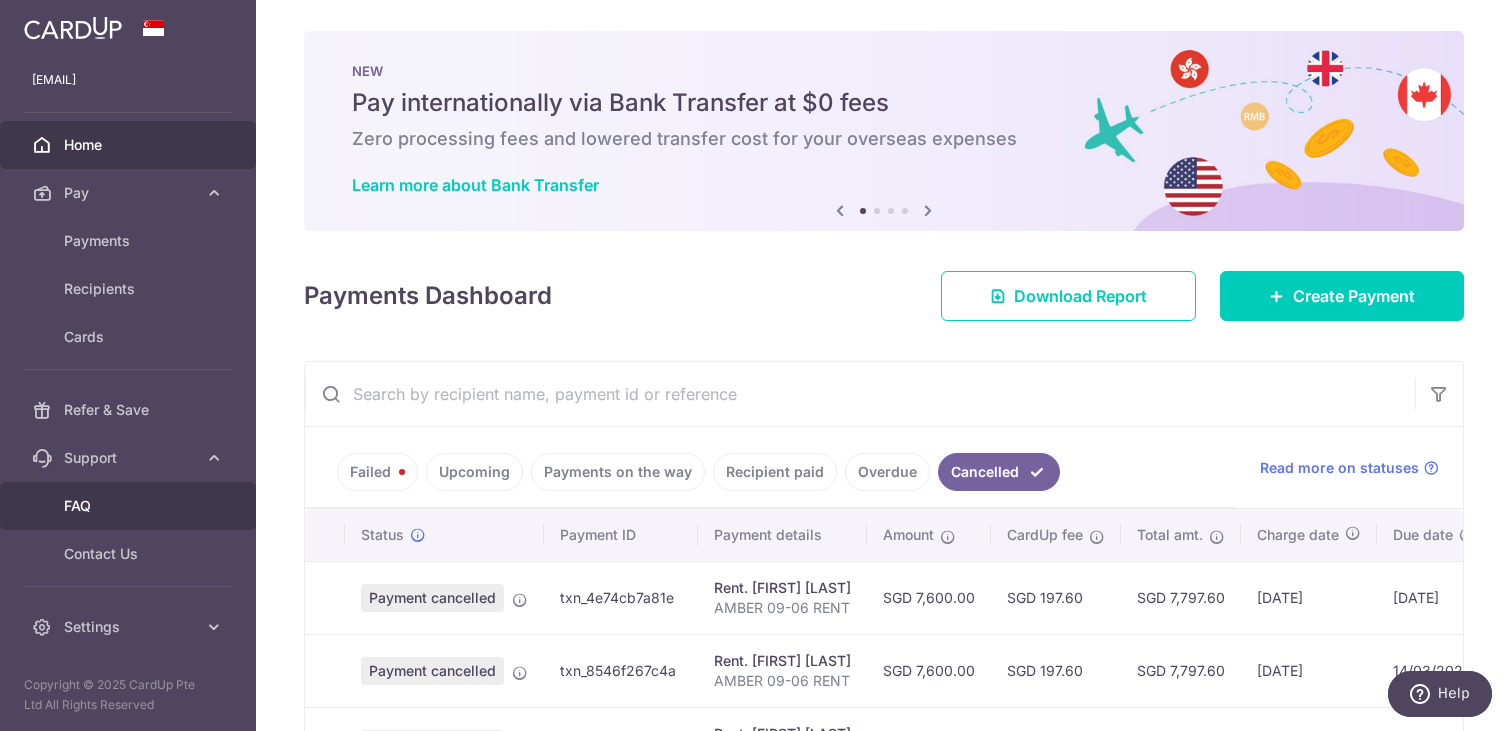 click on "FAQ" at bounding box center (130, 506) 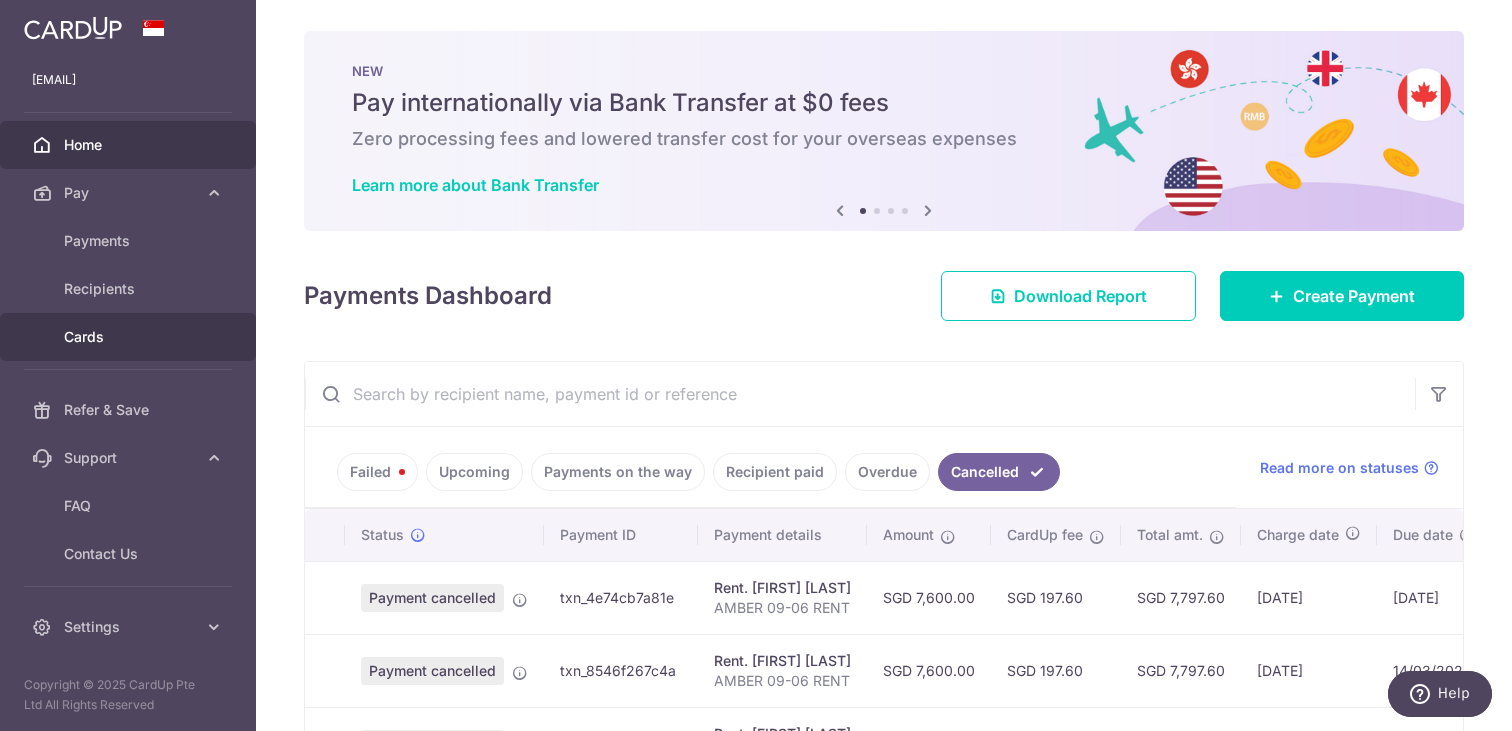 click on "Cards" at bounding box center (130, 337) 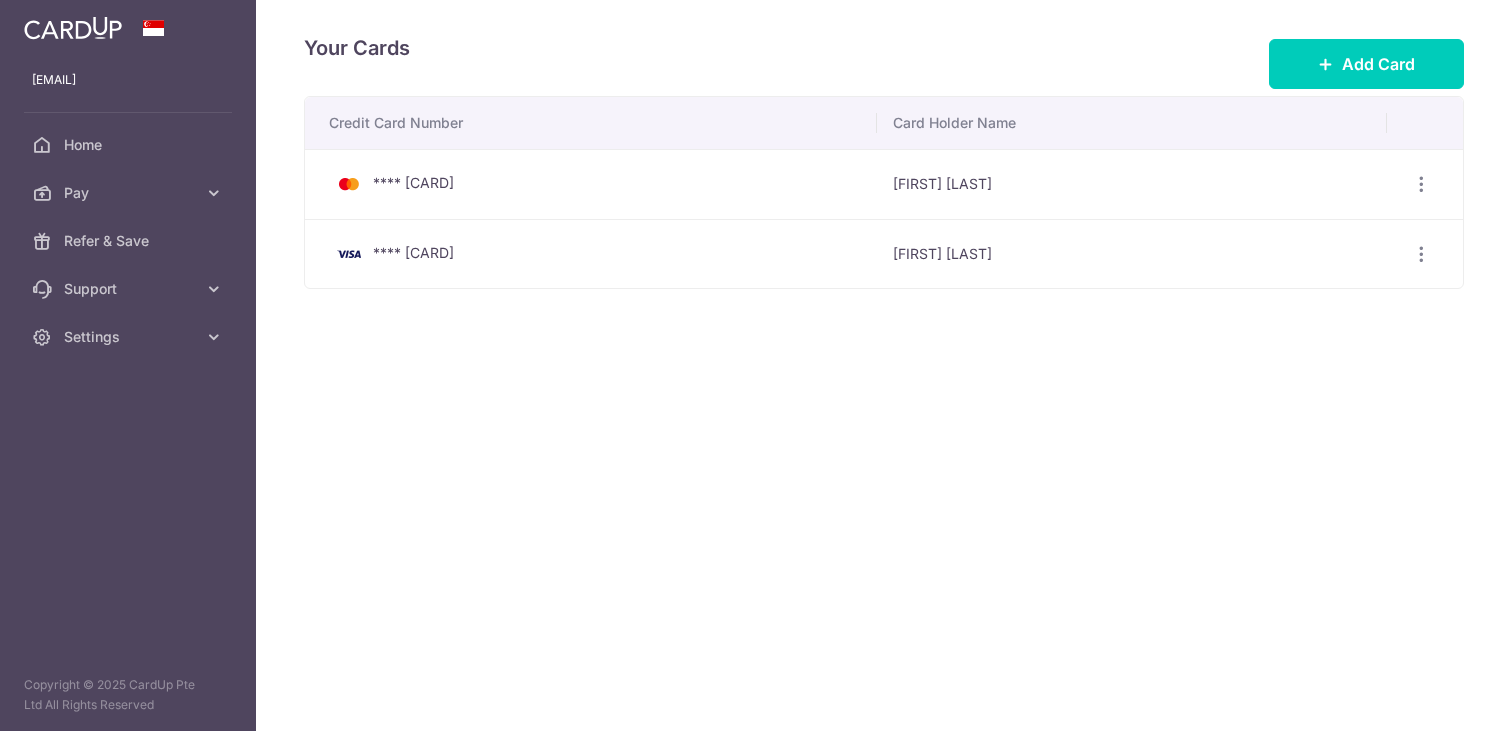 scroll, scrollTop: 0, scrollLeft: 0, axis: both 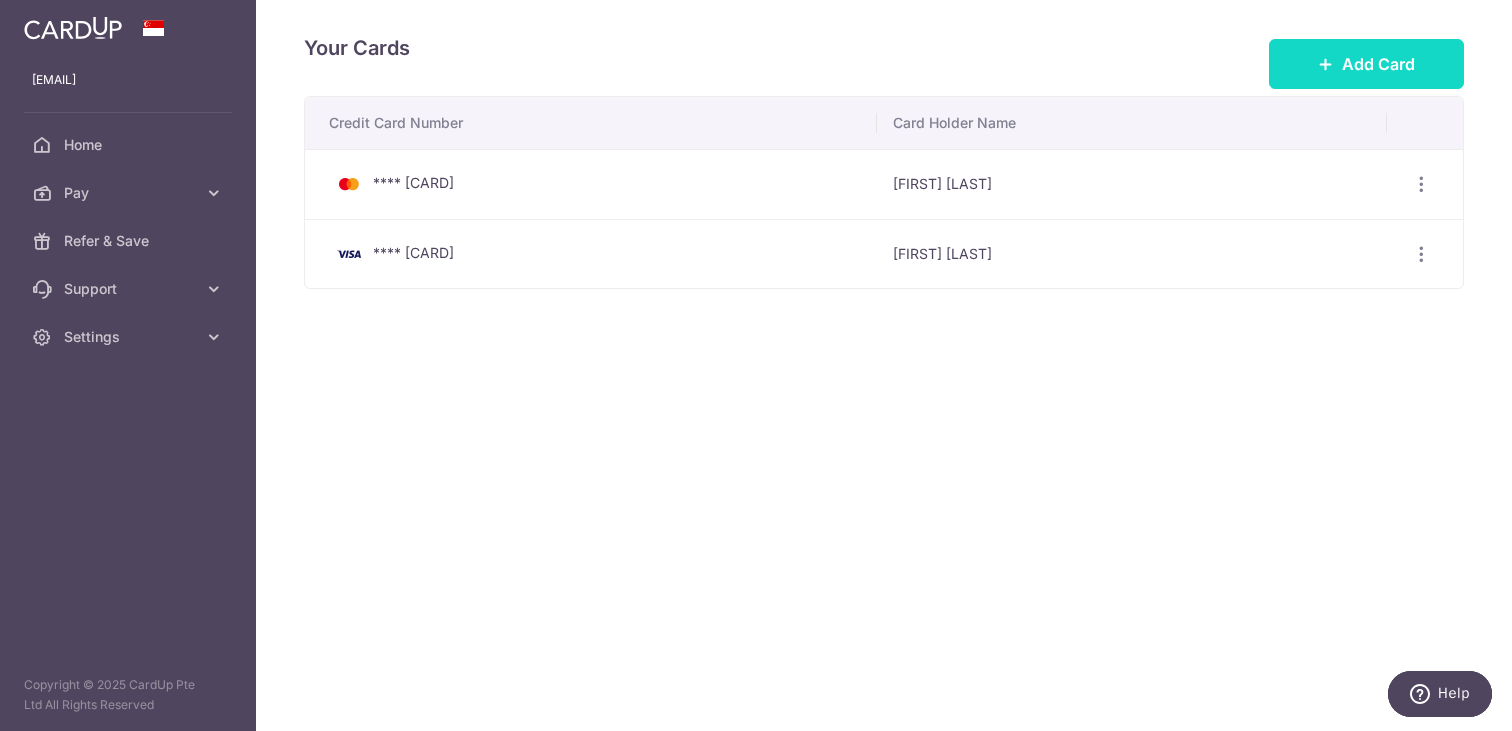 click at bounding box center [1326, 64] 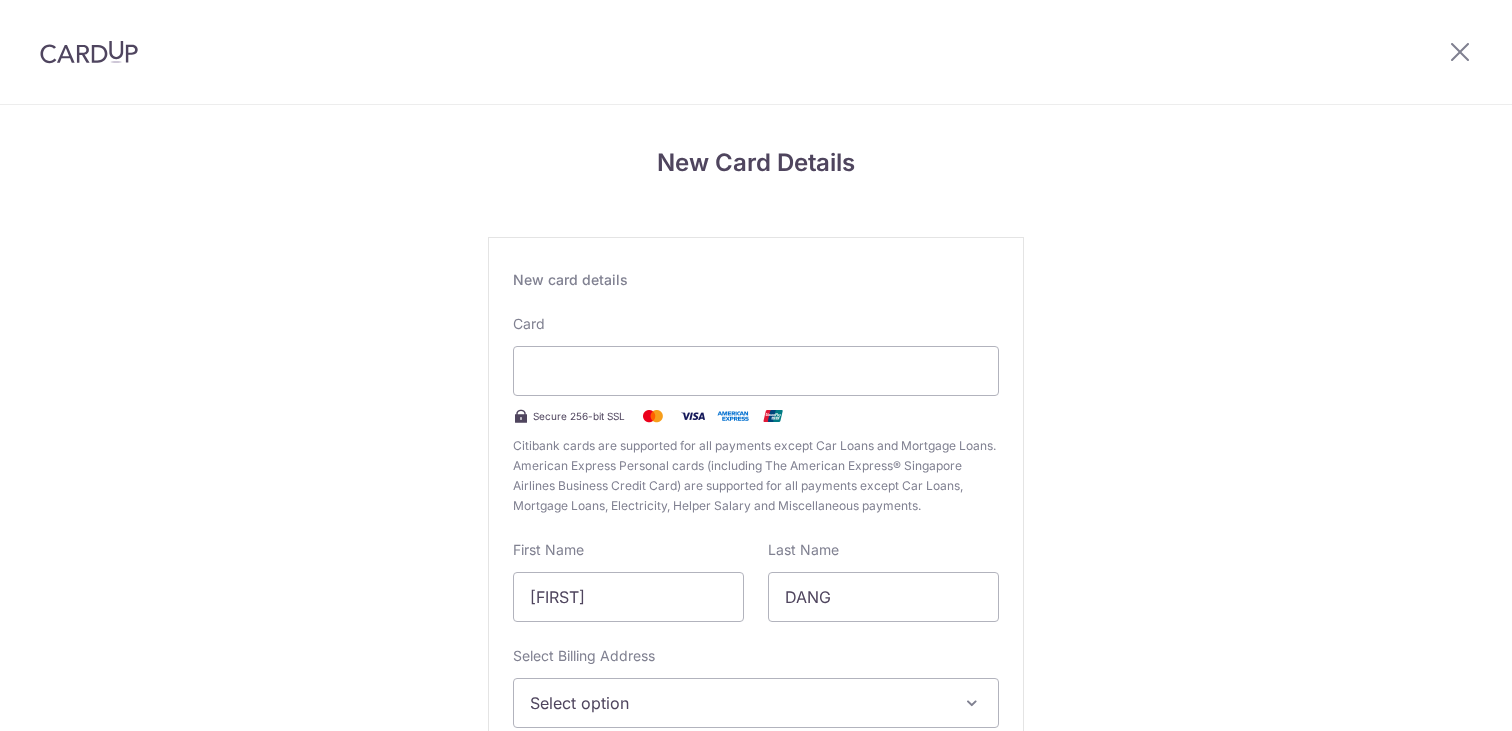 scroll, scrollTop: 0, scrollLeft: 0, axis: both 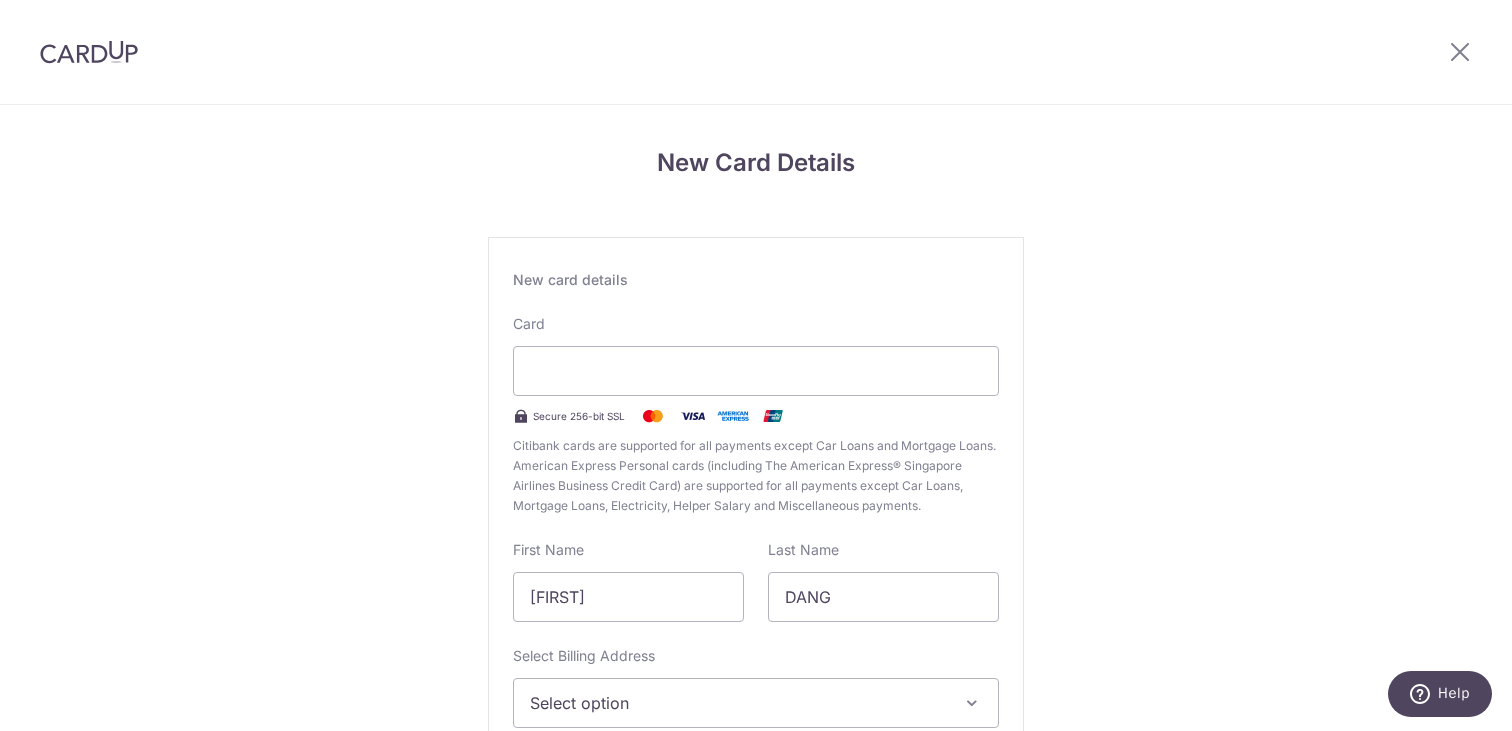 click on "New Card Details
New card details
Card
Secure 256-bit SSL
Citibank cards are supported for all payments except Car Loans and Mortgage Loans. American Express Personal cards (including The American Express® Singapore Airlines Business Credit Card) are supported for all payments except Car Loans, Mortgage Loans, Electricity, Helper Salary and Miscellaneous payments.
First Name
[FIRST]
Last Name
[LAST]
Select Billing Address
Select option
Add Billing Address" at bounding box center (756, 525) 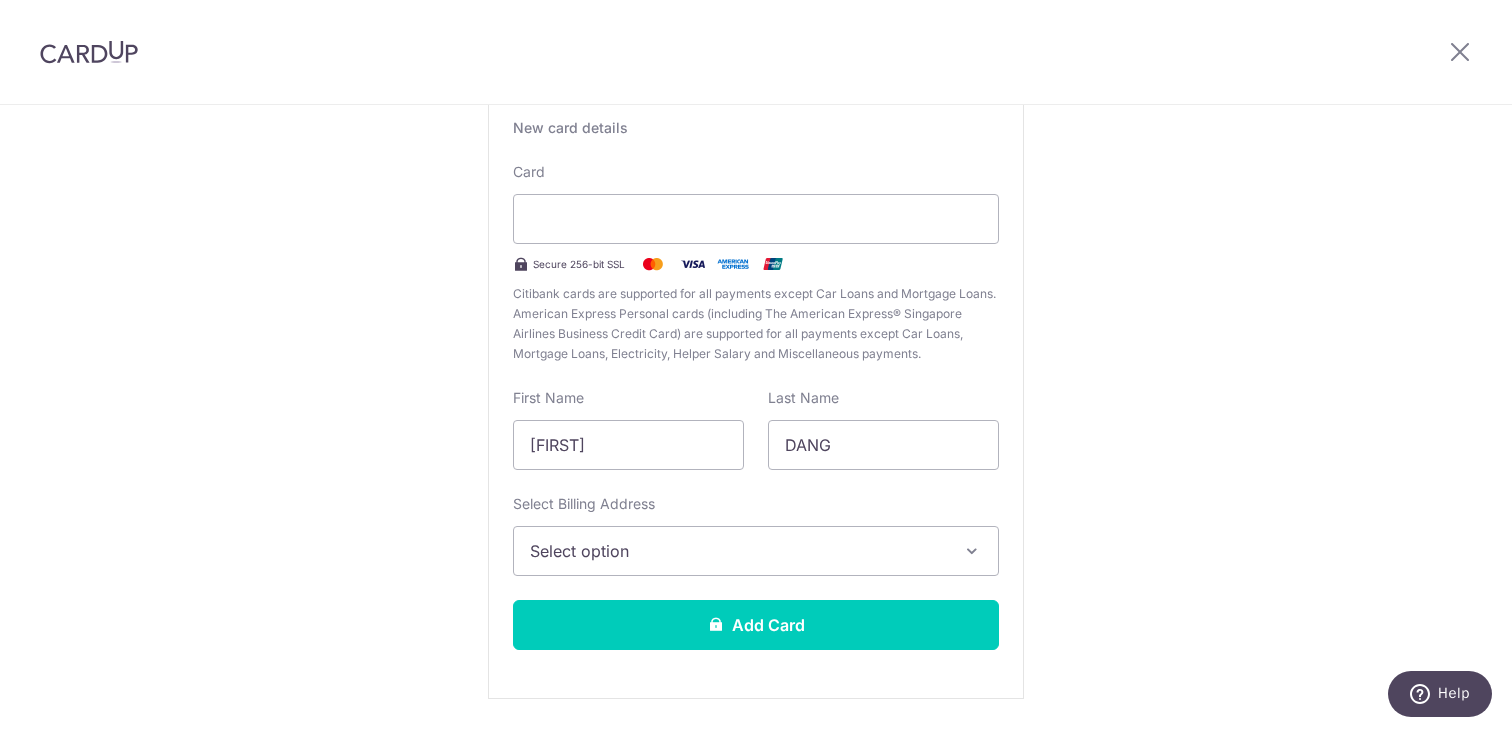 scroll, scrollTop: 214, scrollLeft: 0, axis: vertical 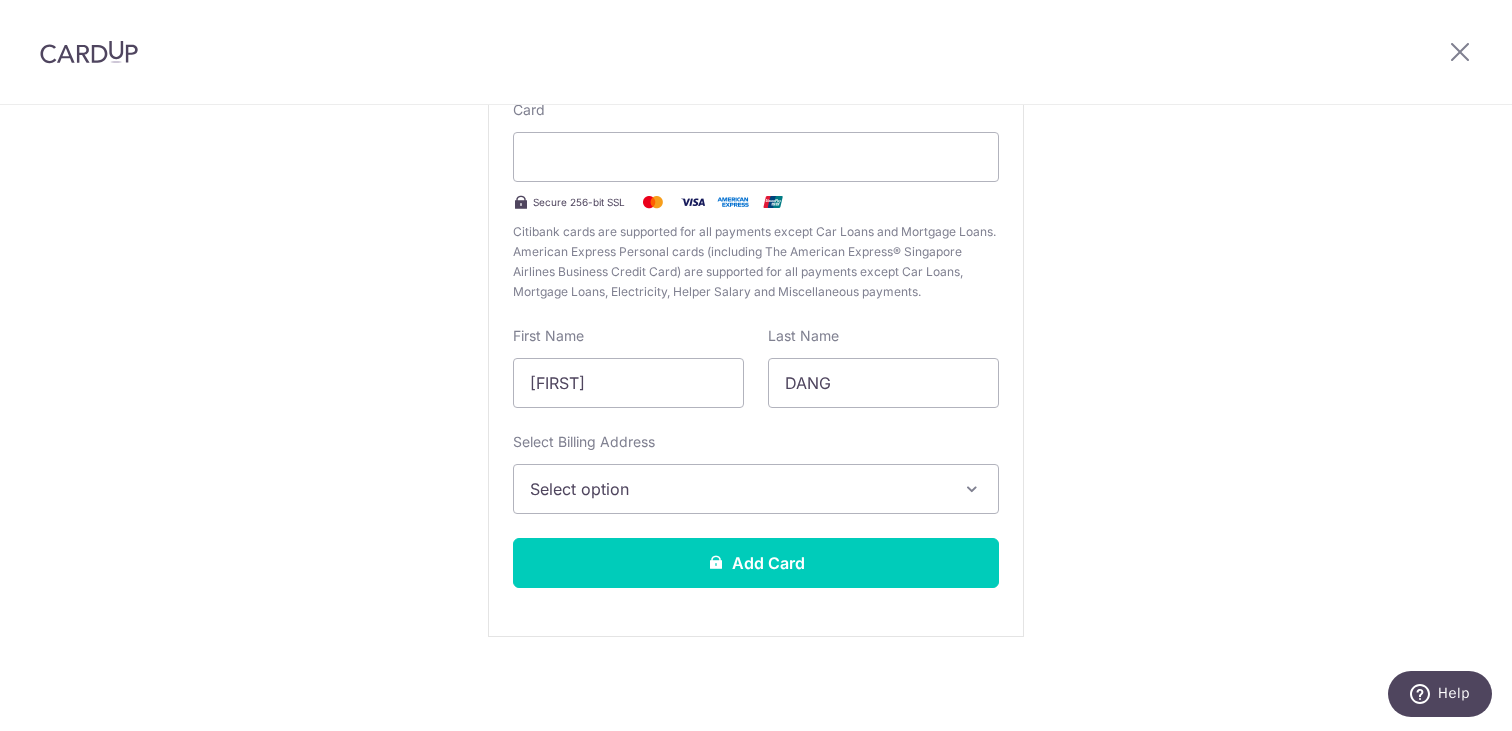 click on "Select option" at bounding box center [738, 489] 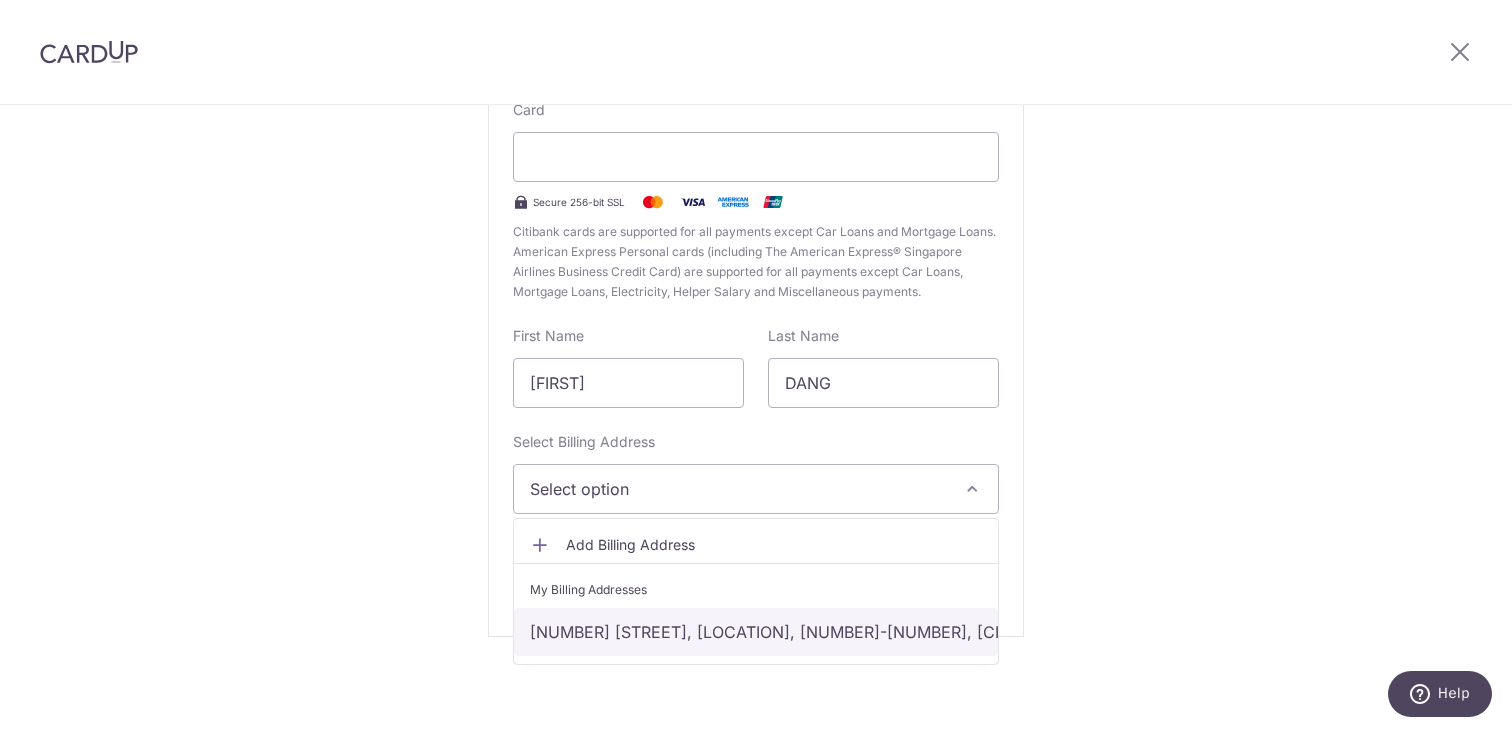 click on "50 Amber Road, Amber Residences, 09-06, Singapore, Singapore, Singapore-439888" at bounding box center [756, 632] 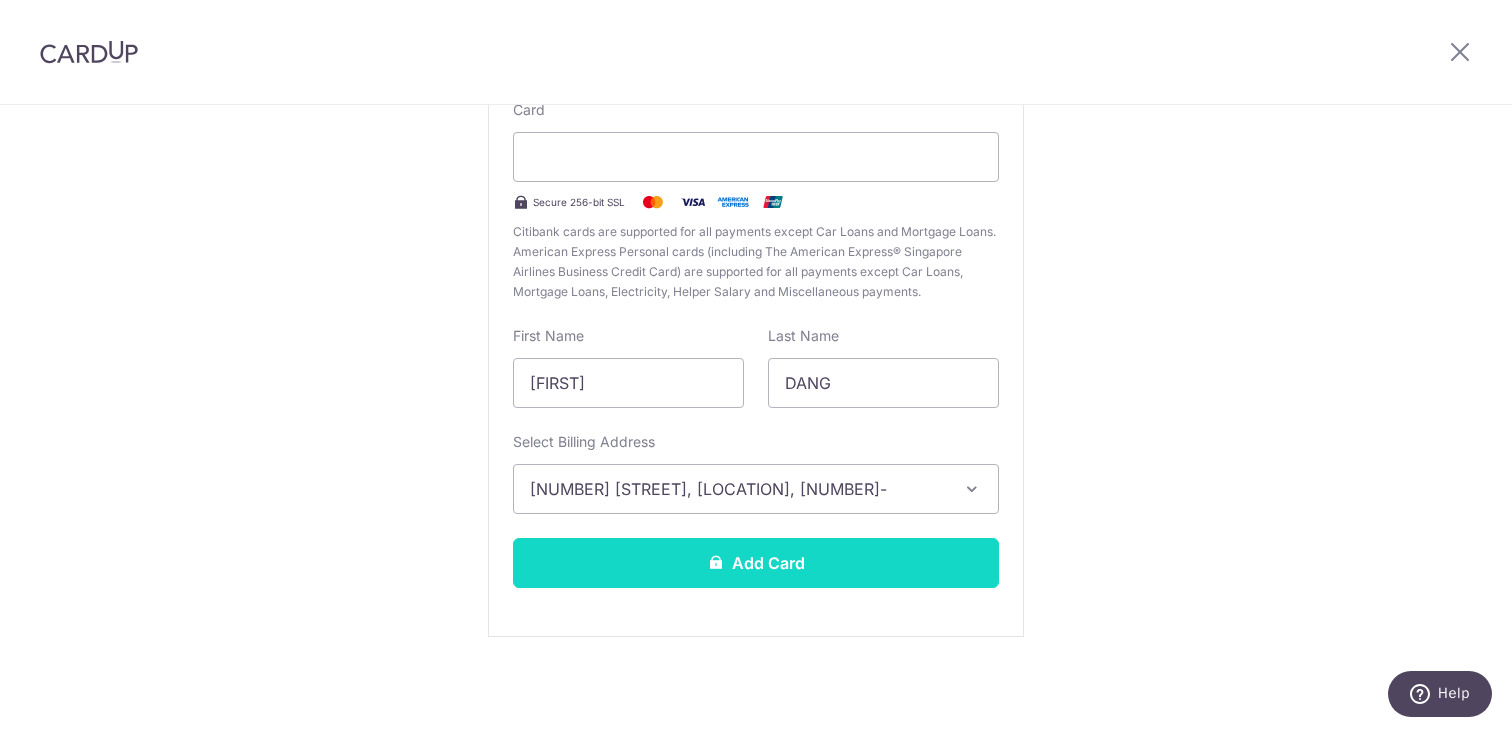 click on "Add Card" at bounding box center (756, 563) 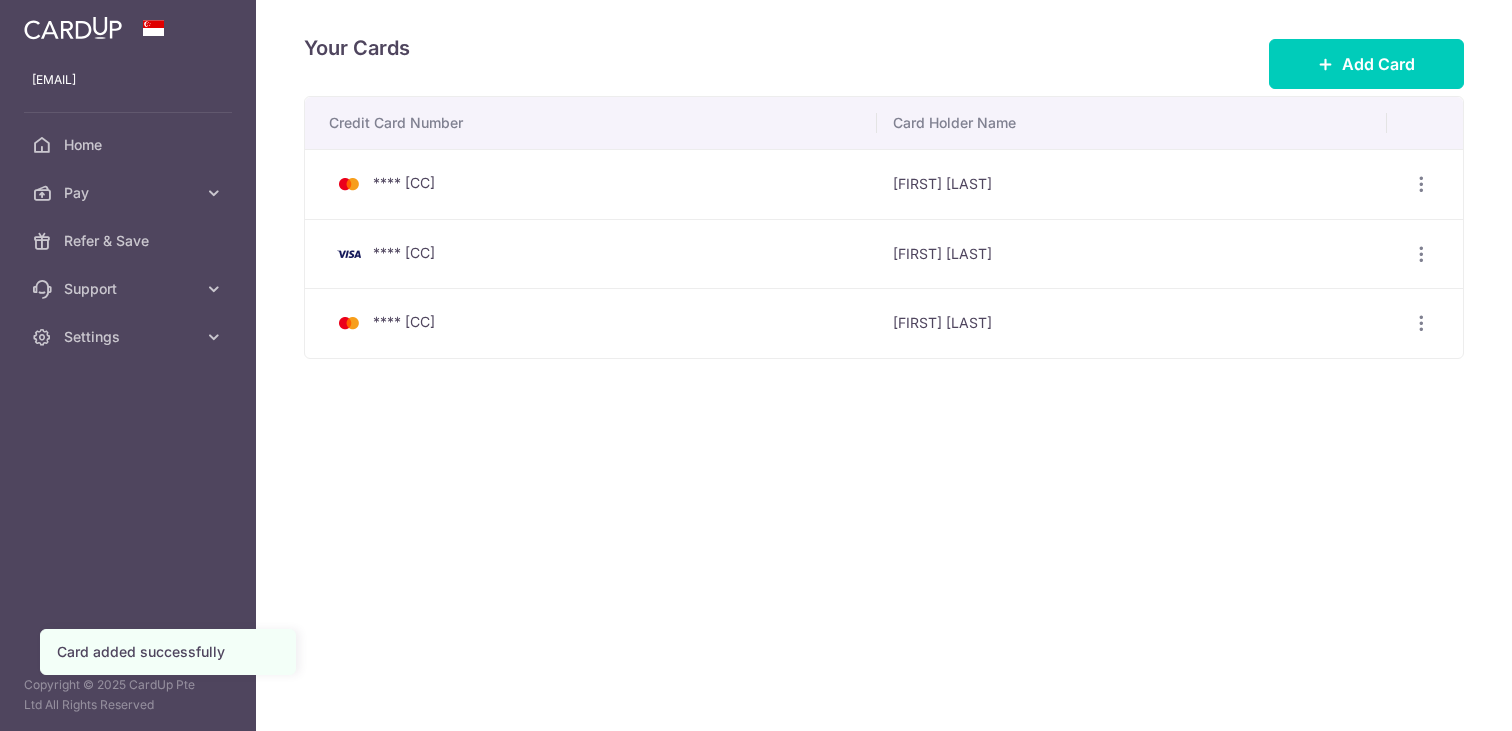 scroll, scrollTop: 0, scrollLeft: 0, axis: both 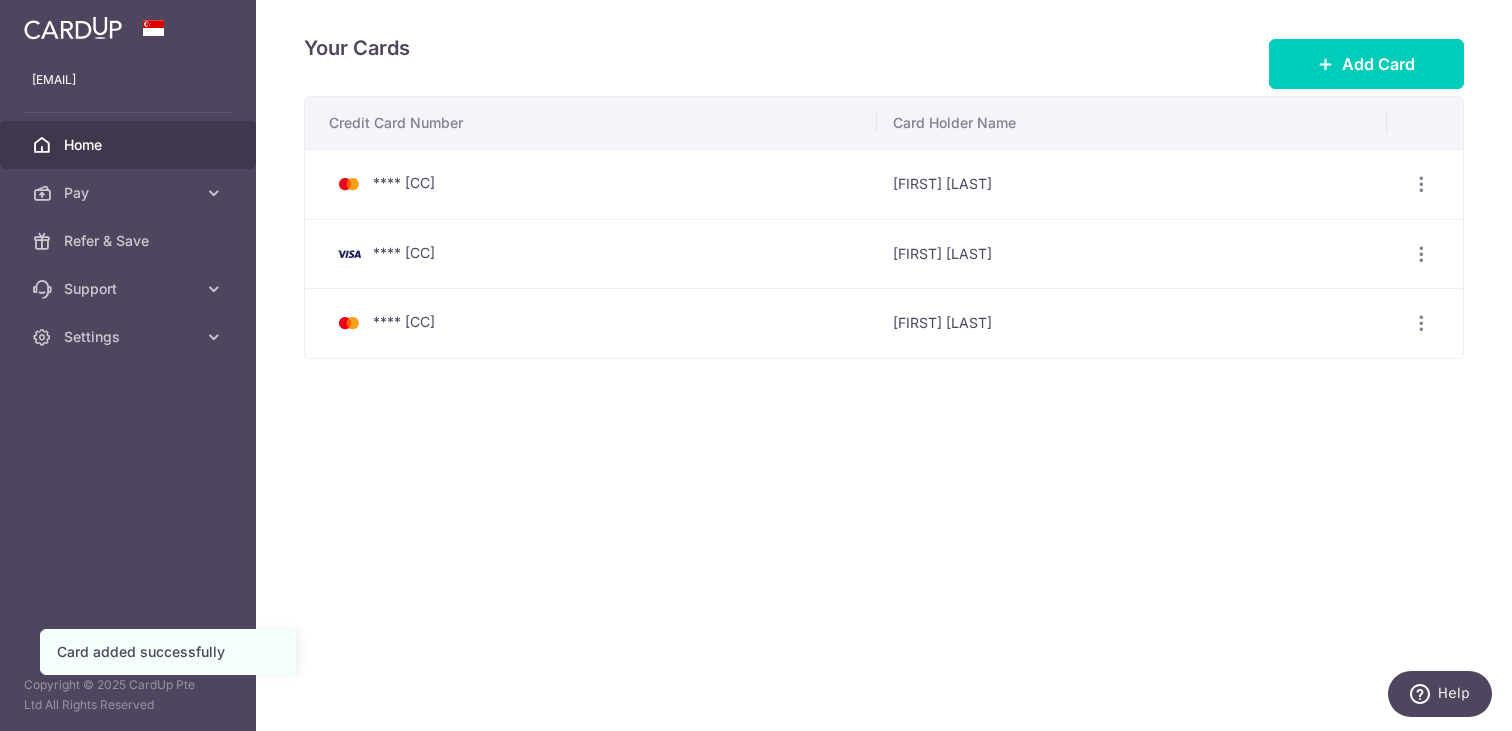 click on "Home" at bounding box center (130, 145) 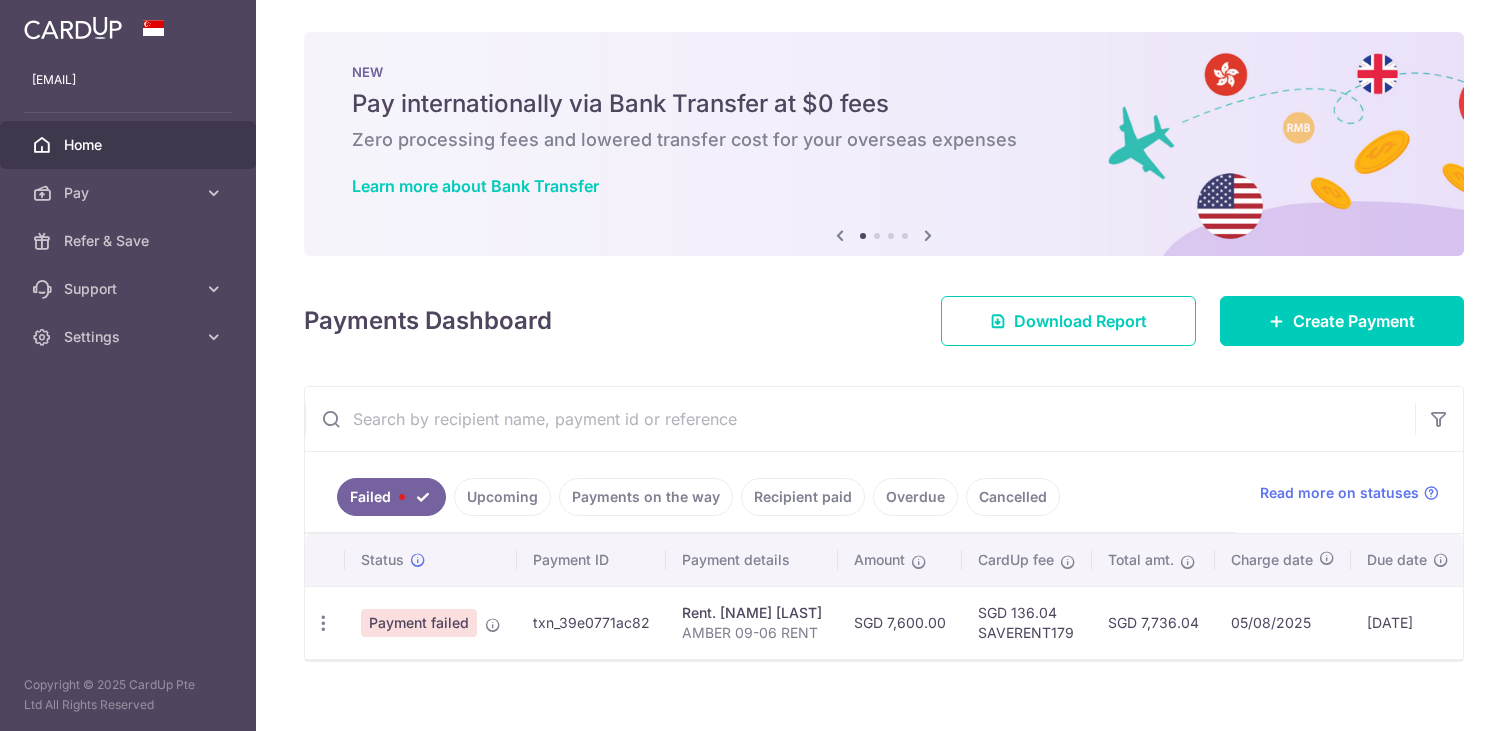 scroll, scrollTop: 0, scrollLeft: 0, axis: both 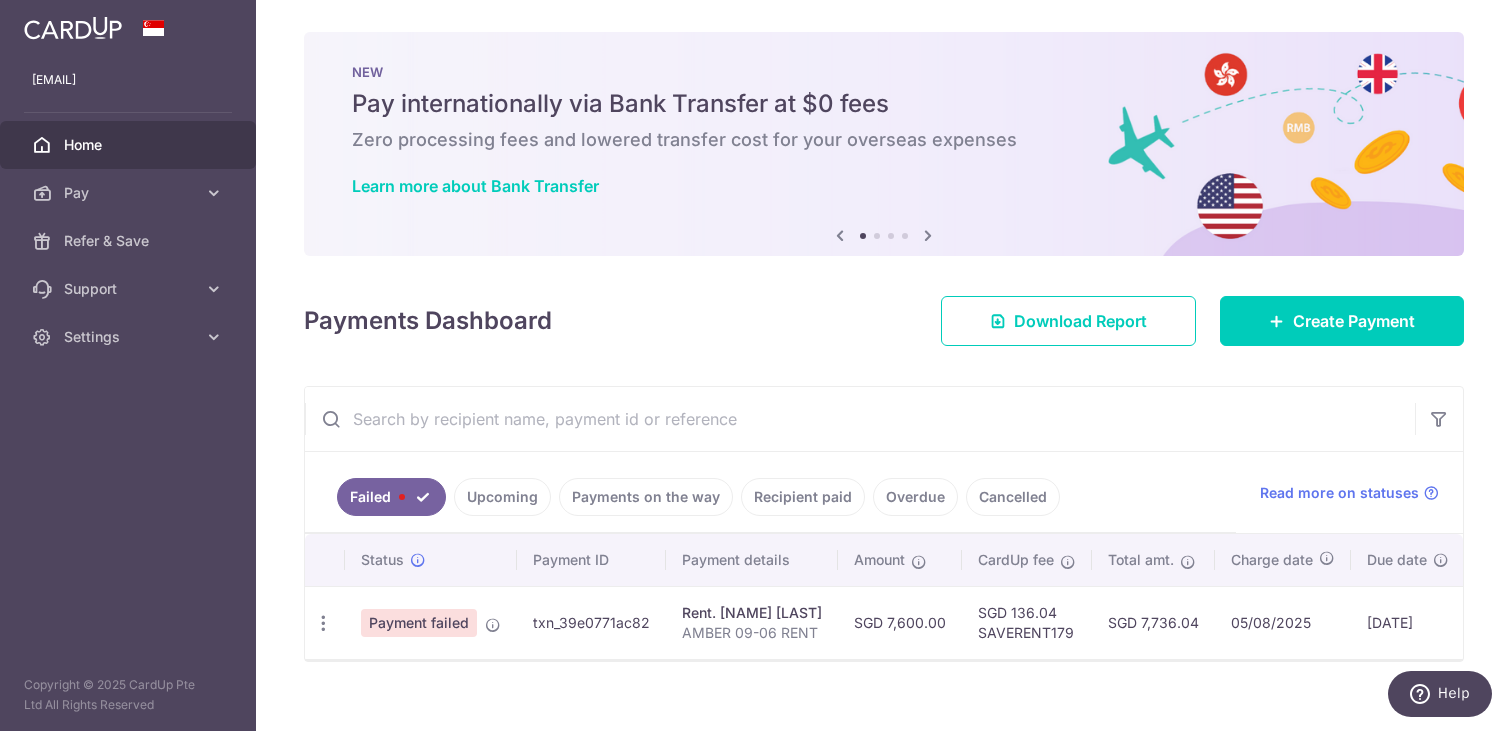 click on "AMBER 09-06 RENT" at bounding box center [752, 633] 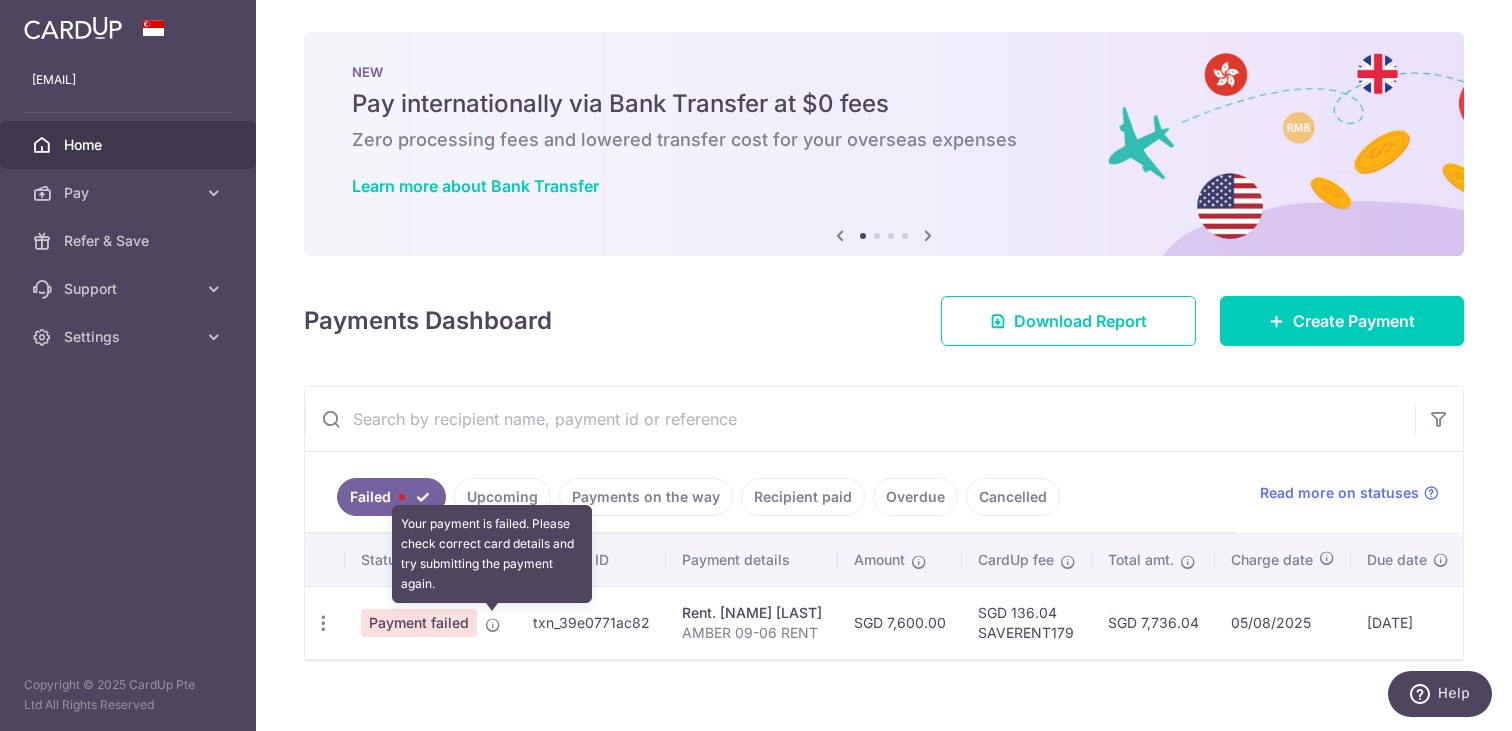 click at bounding box center [493, 625] 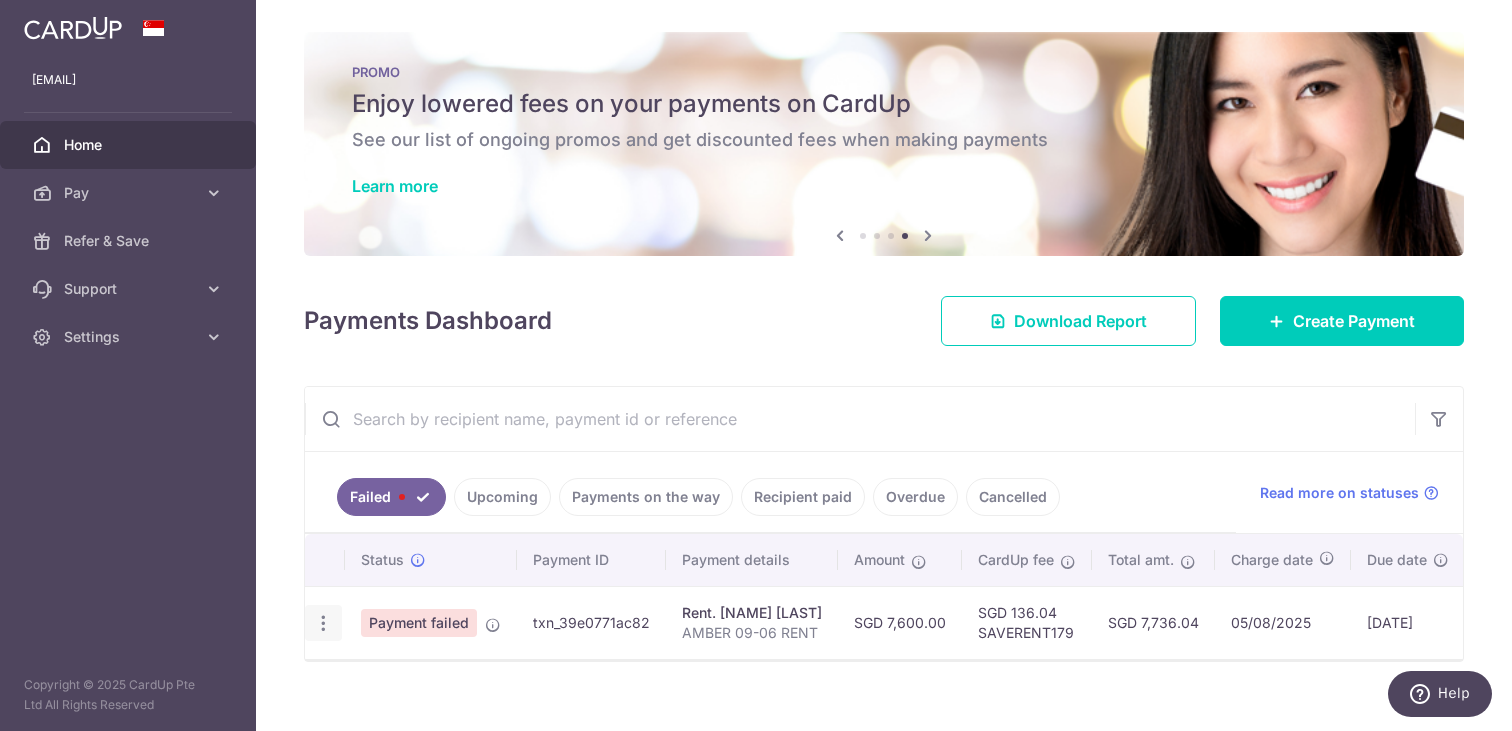 click at bounding box center (323, 623) 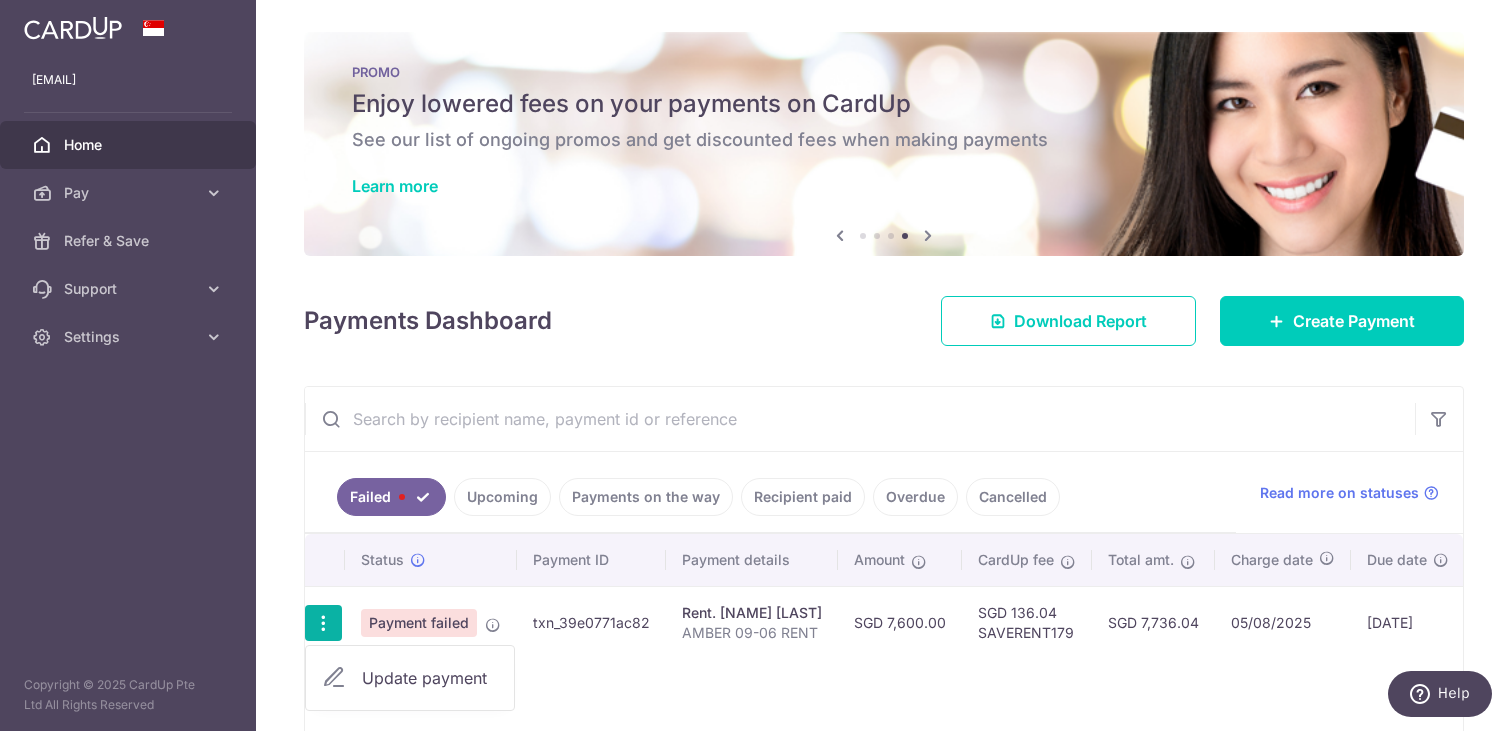 click on "Update payment" at bounding box center (430, 678) 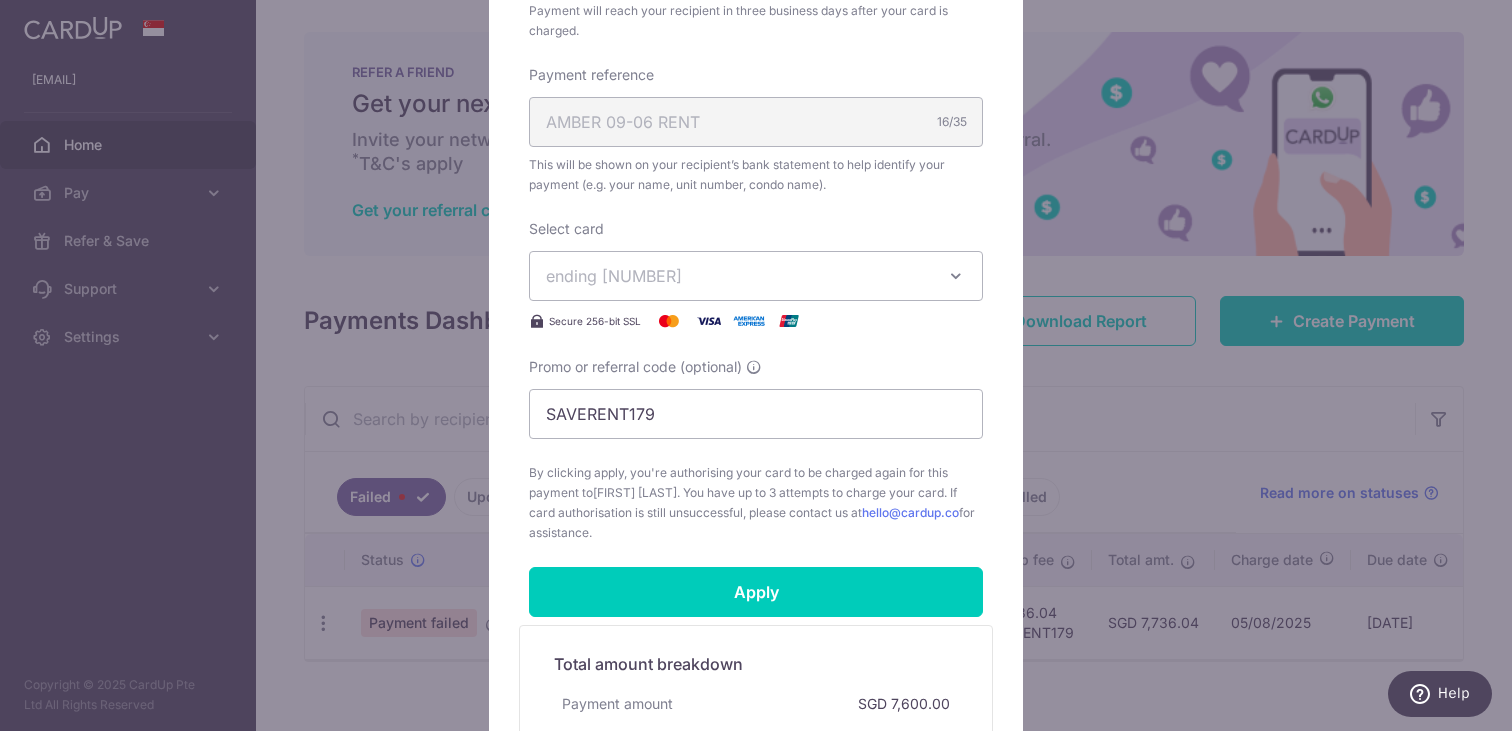scroll, scrollTop: 584, scrollLeft: 0, axis: vertical 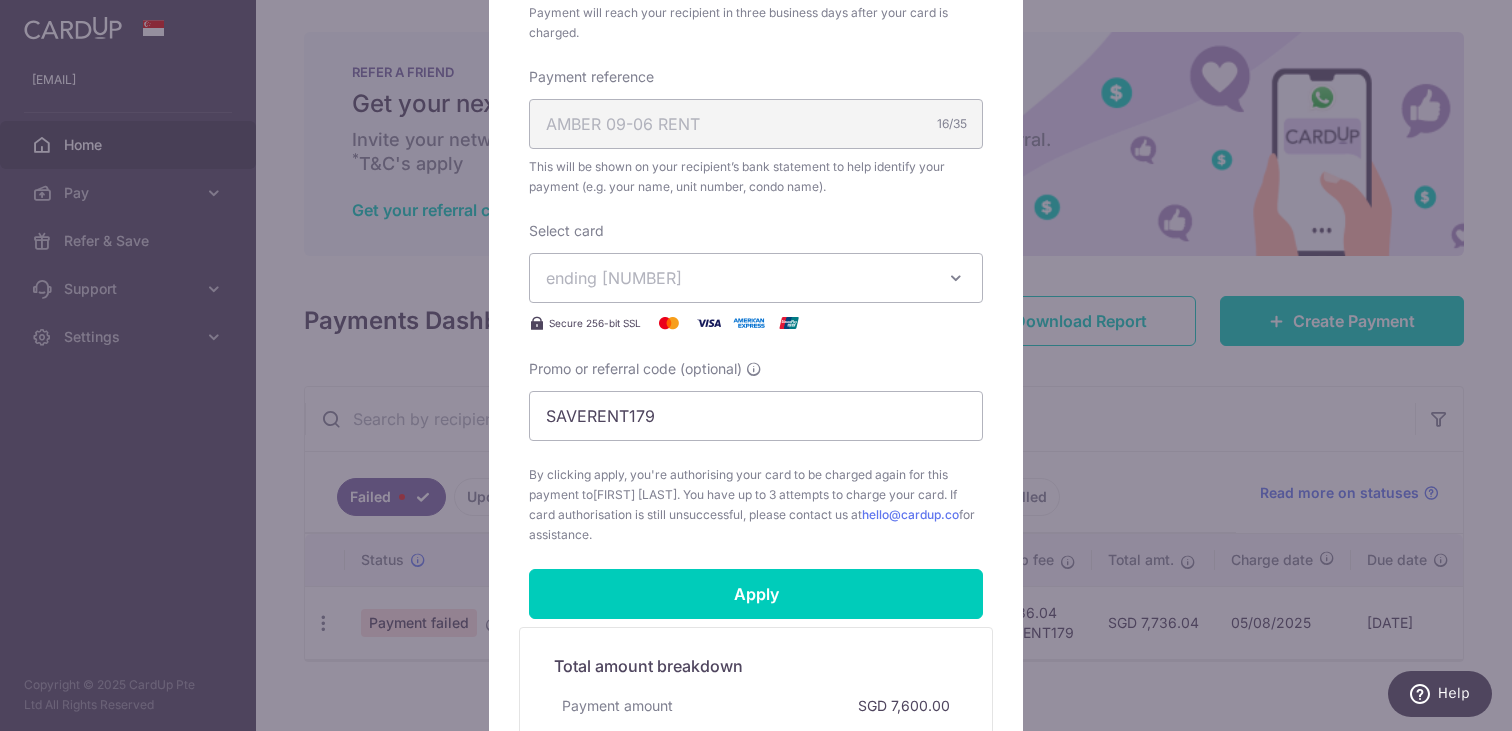 click on "ending 6792" at bounding box center (738, 278) 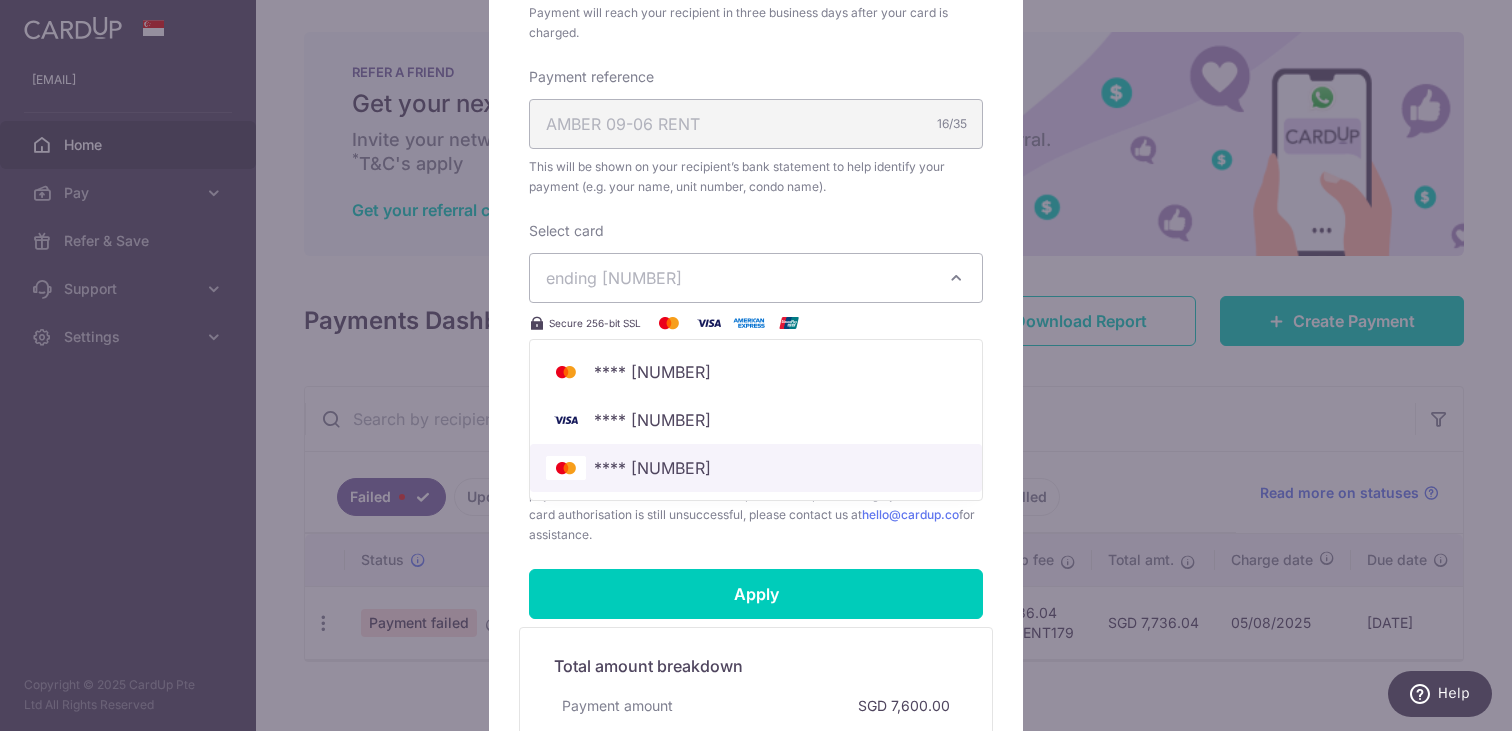 click on "**** [CC]" at bounding box center [756, 468] 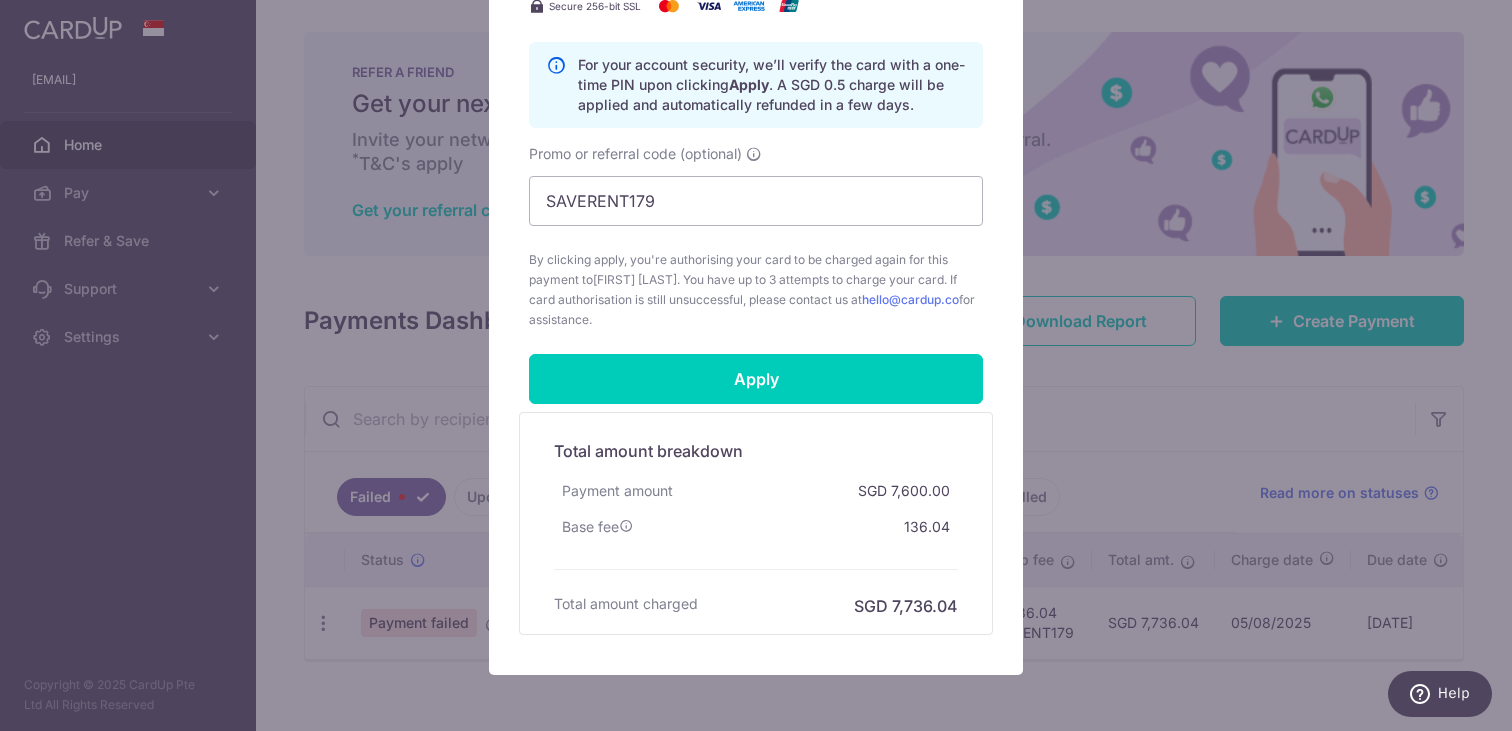 scroll, scrollTop: 910, scrollLeft: 0, axis: vertical 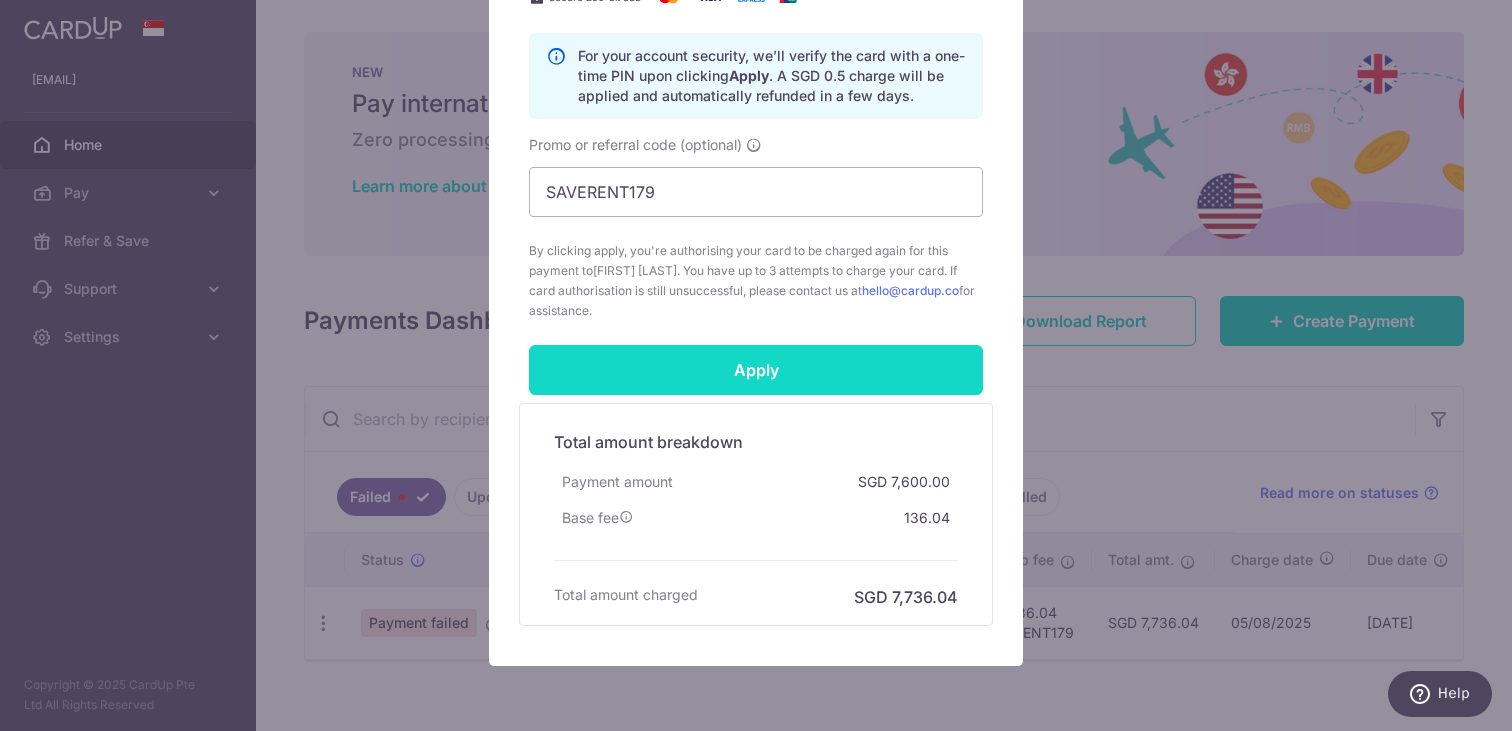 click on "Apply" at bounding box center [756, 370] 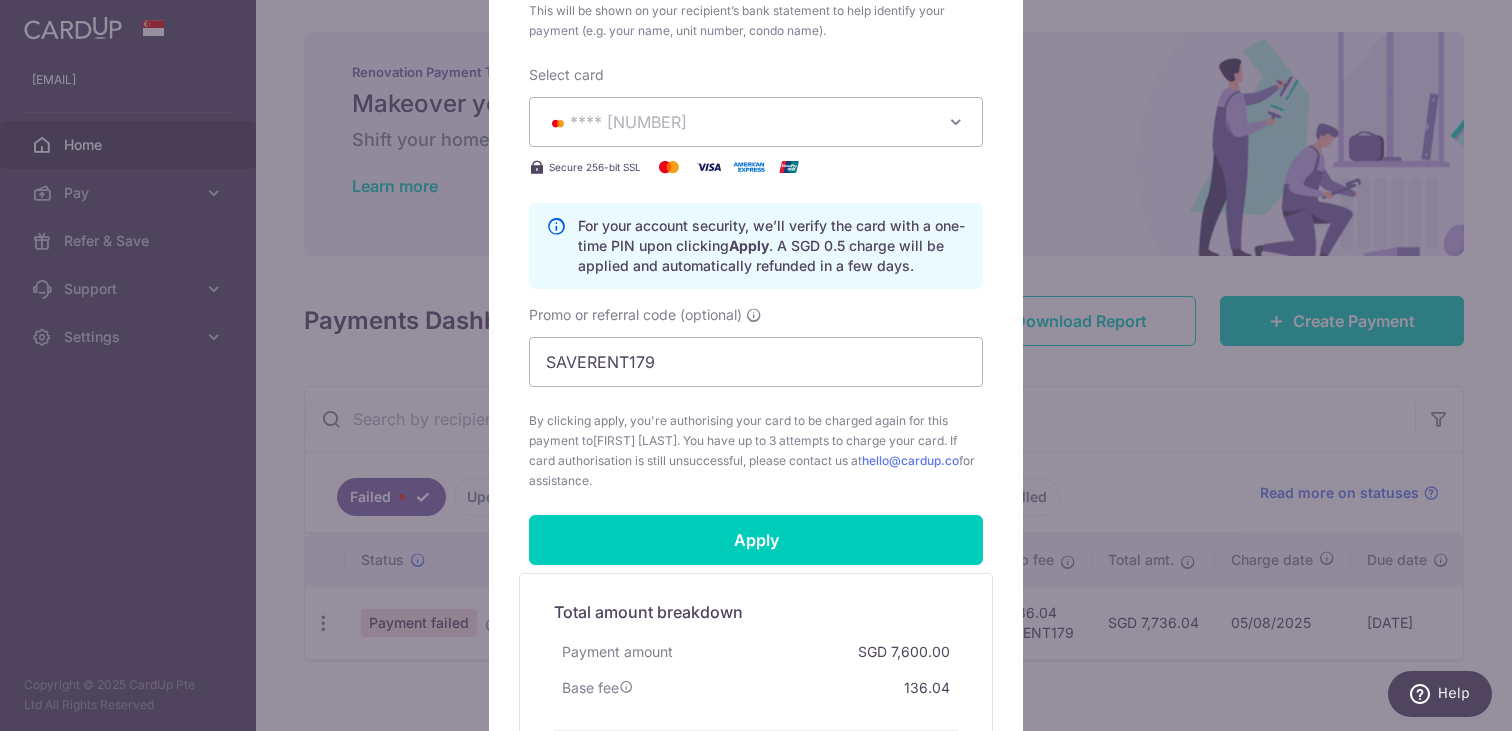 scroll, scrollTop: 722, scrollLeft: 0, axis: vertical 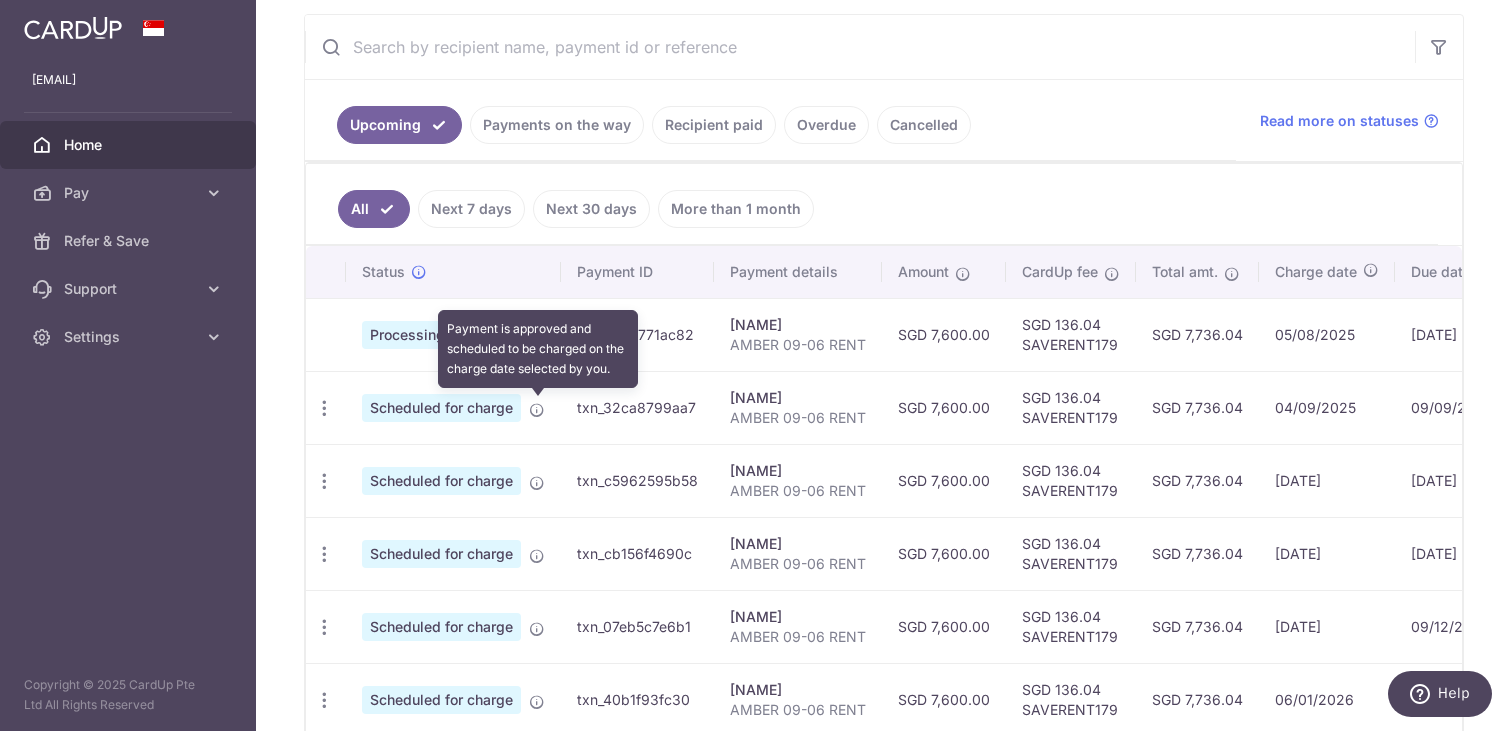 click at bounding box center (537, 410) 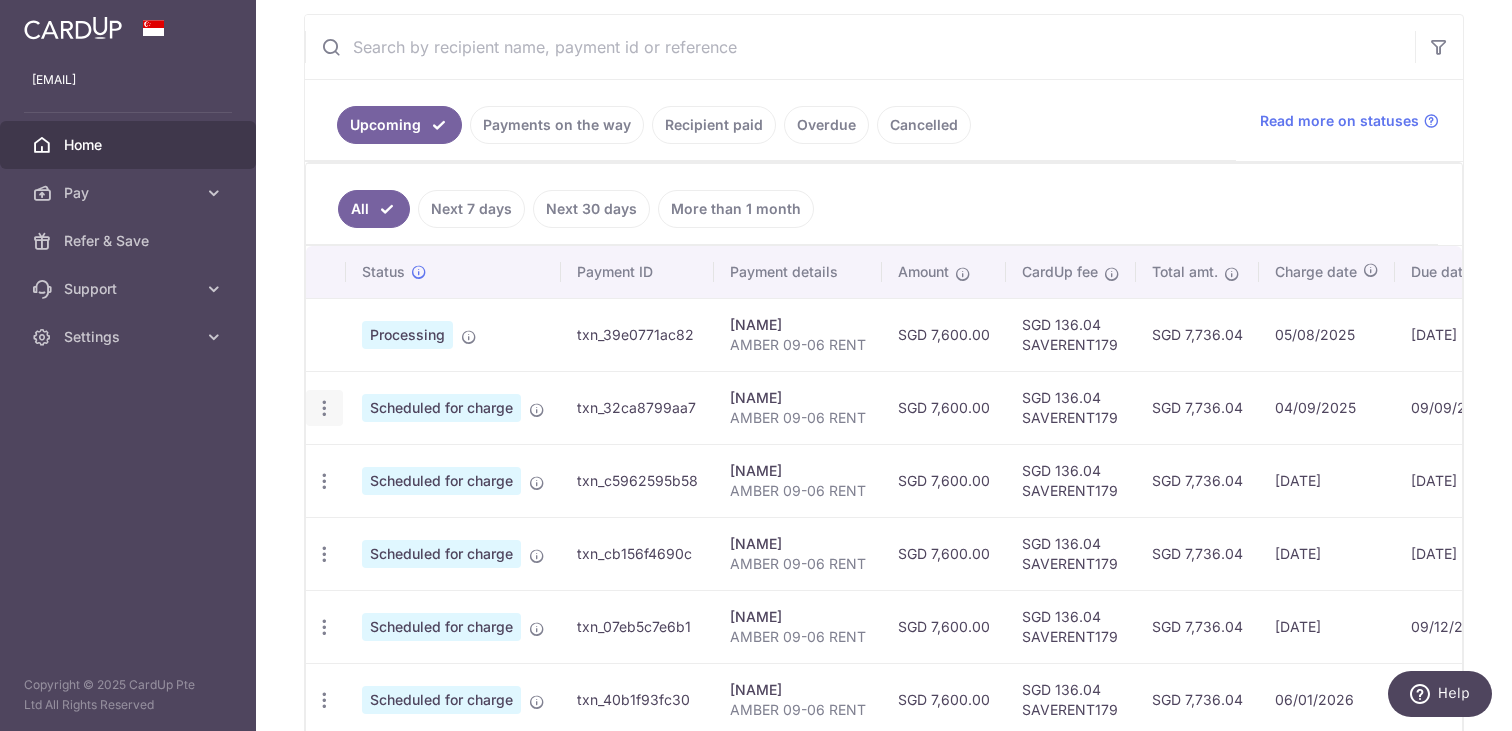 click at bounding box center (324, 408) 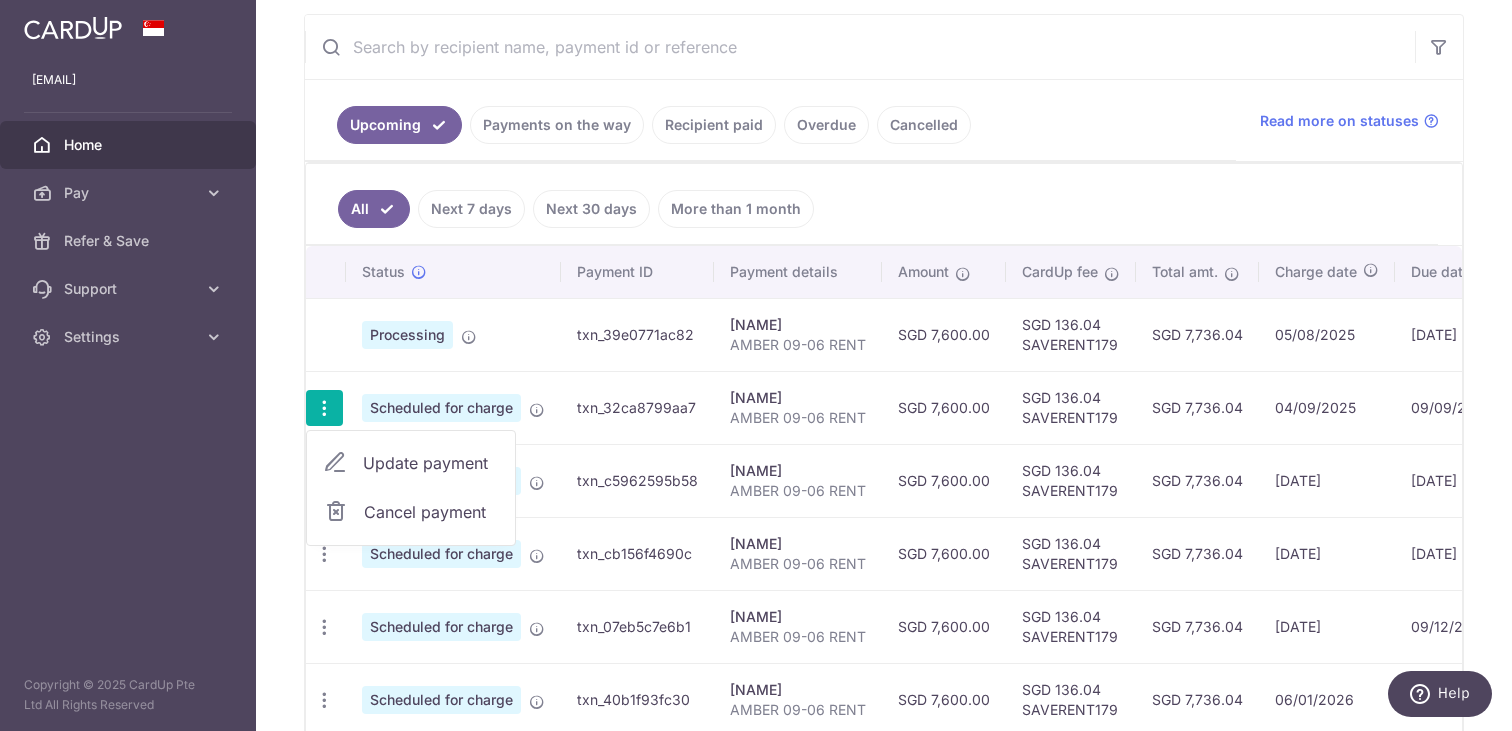 click on "Update payment" at bounding box center (431, 463) 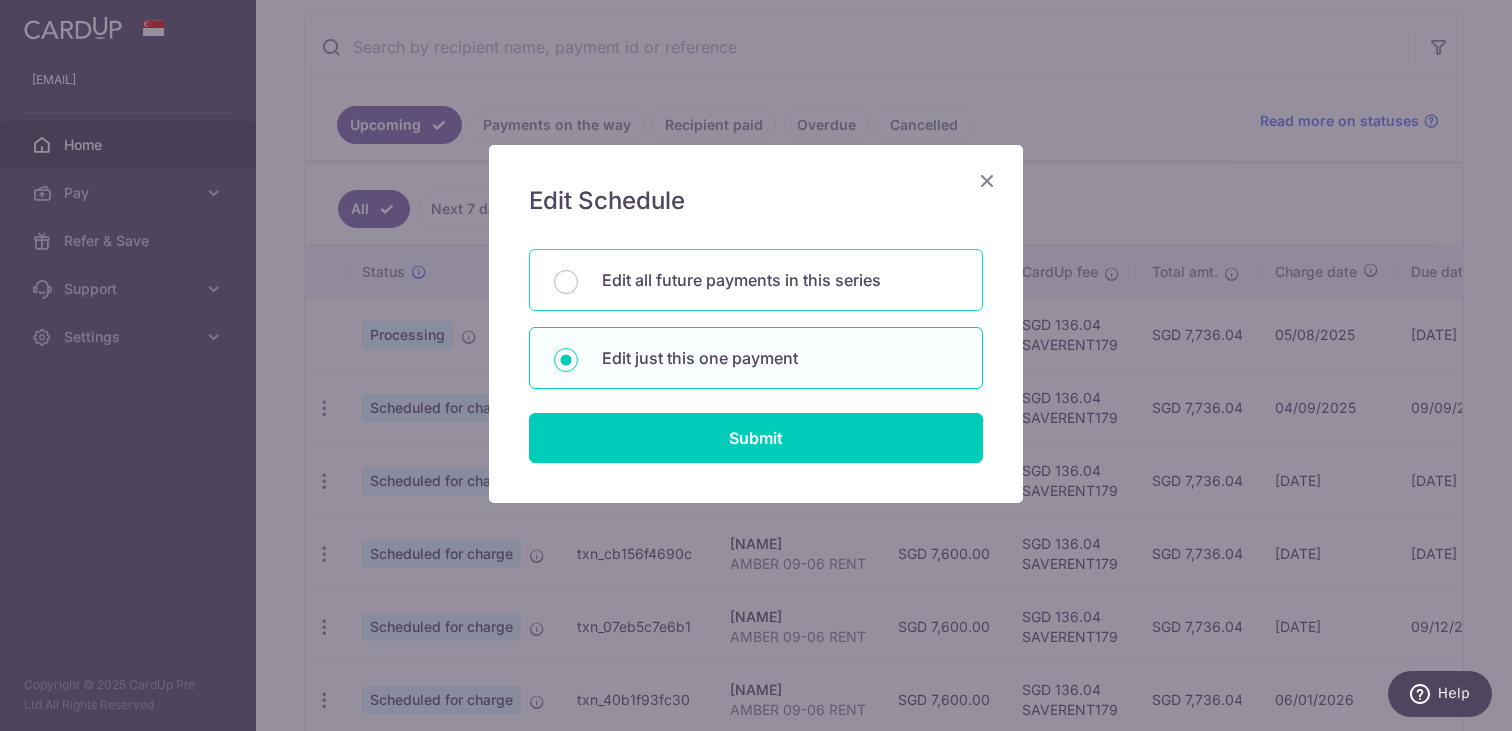 click on "Edit all future payments in this series" at bounding box center [756, 280] 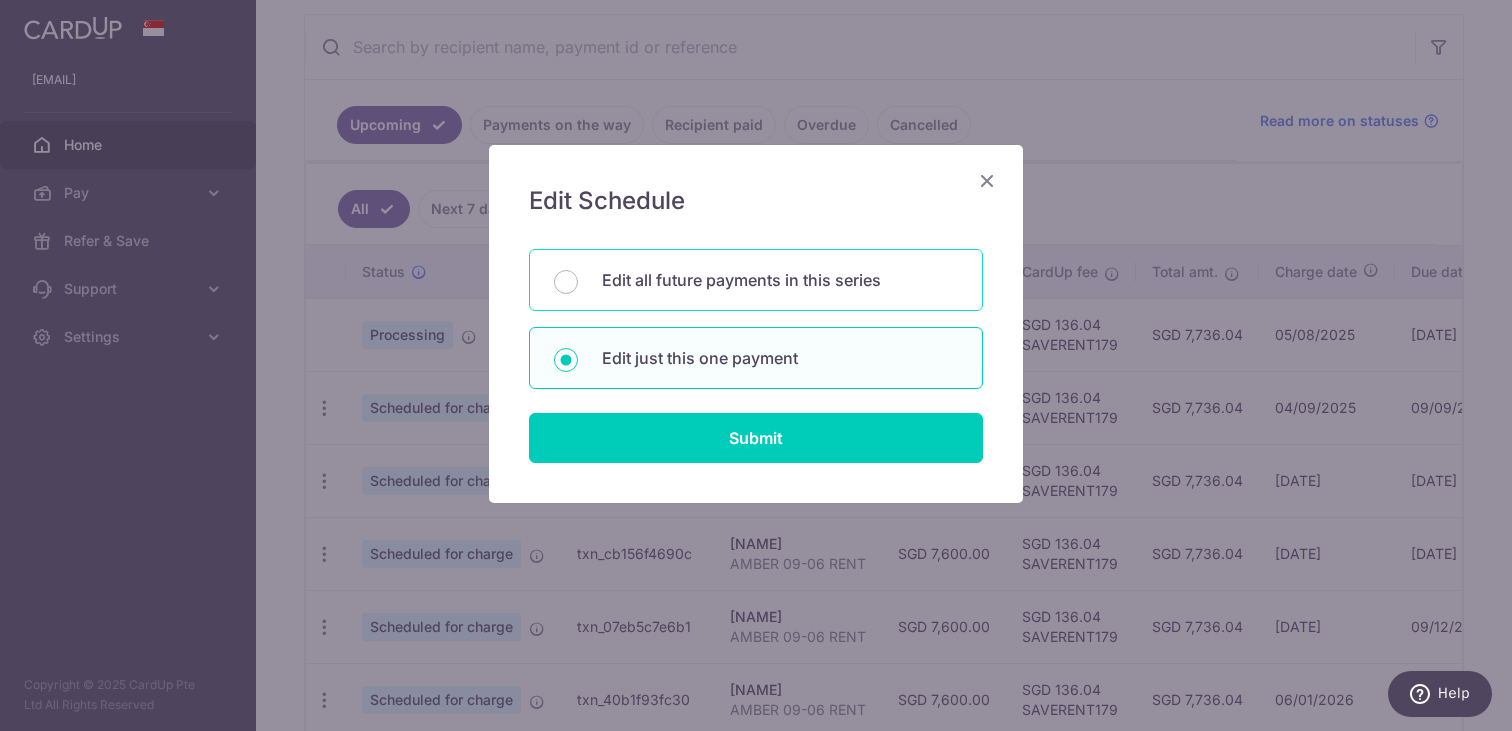 radio on "true" 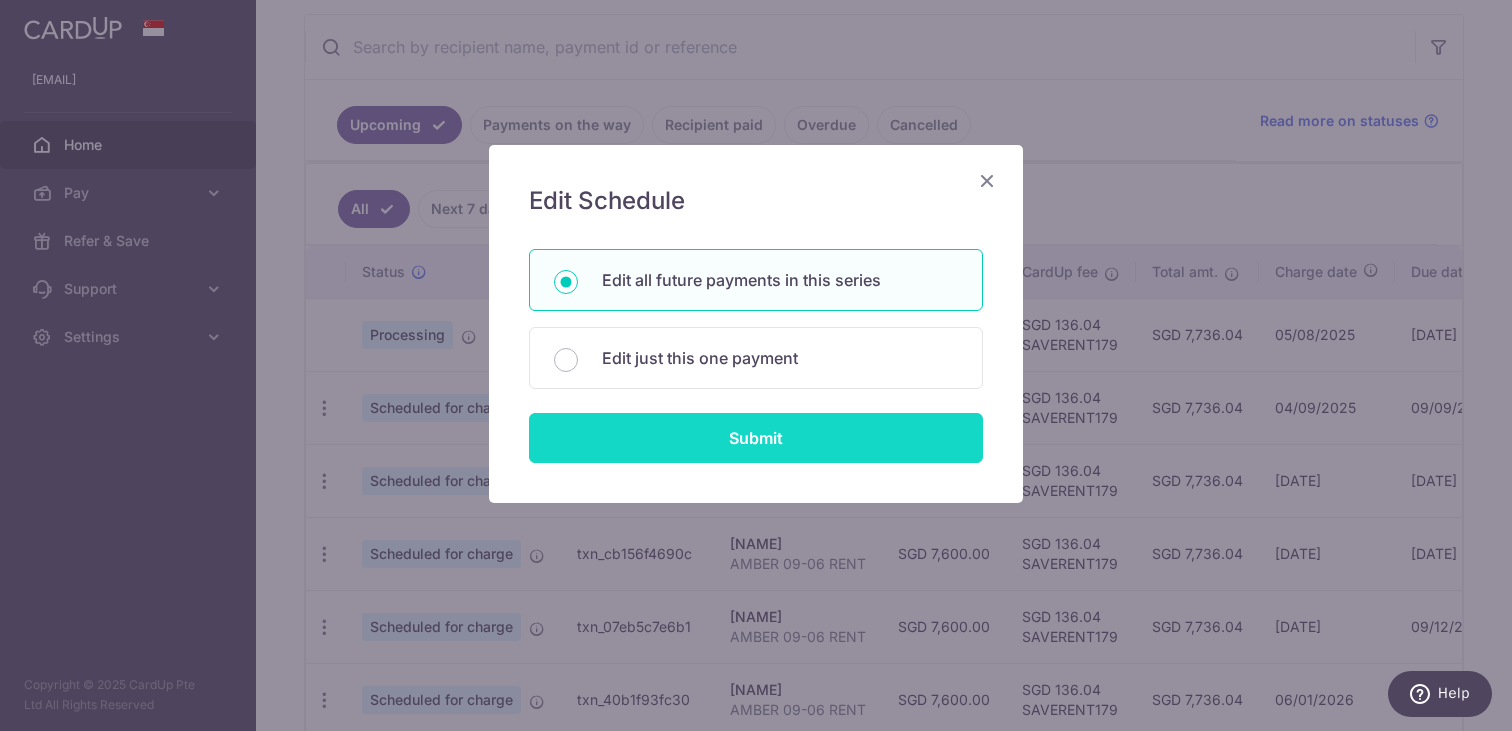 click on "Submit" at bounding box center (756, 438) 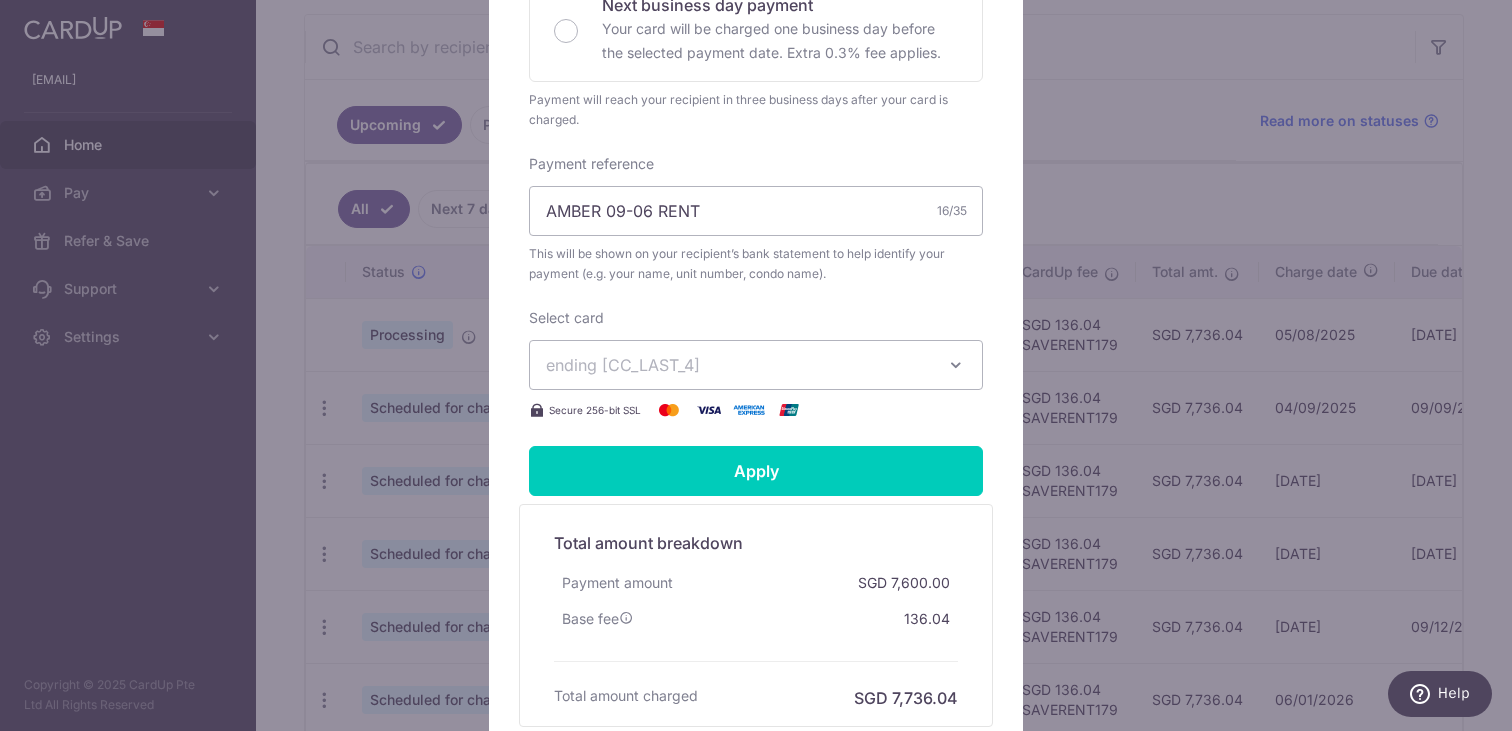 scroll, scrollTop: 555, scrollLeft: 0, axis: vertical 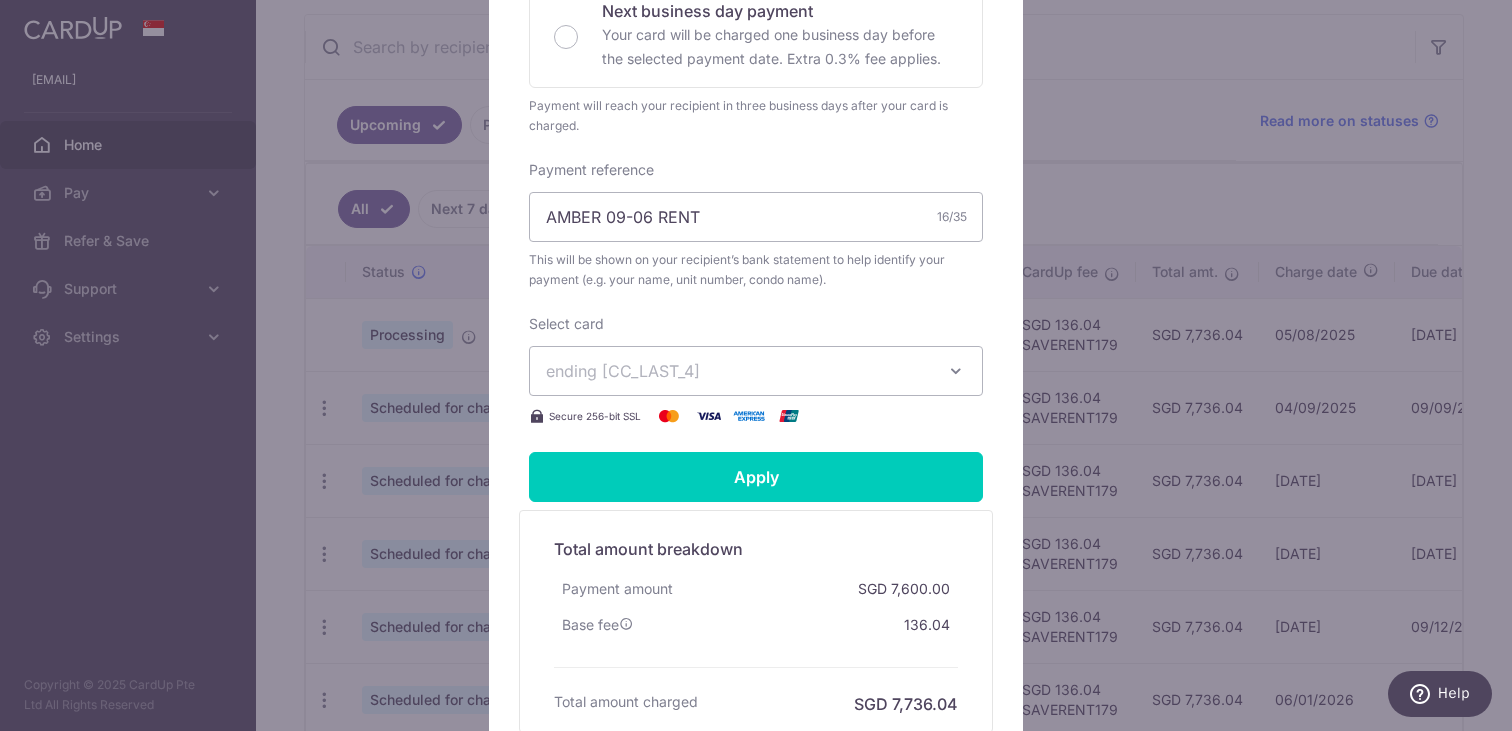 click on "ending 6792" at bounding box center [738, 371] 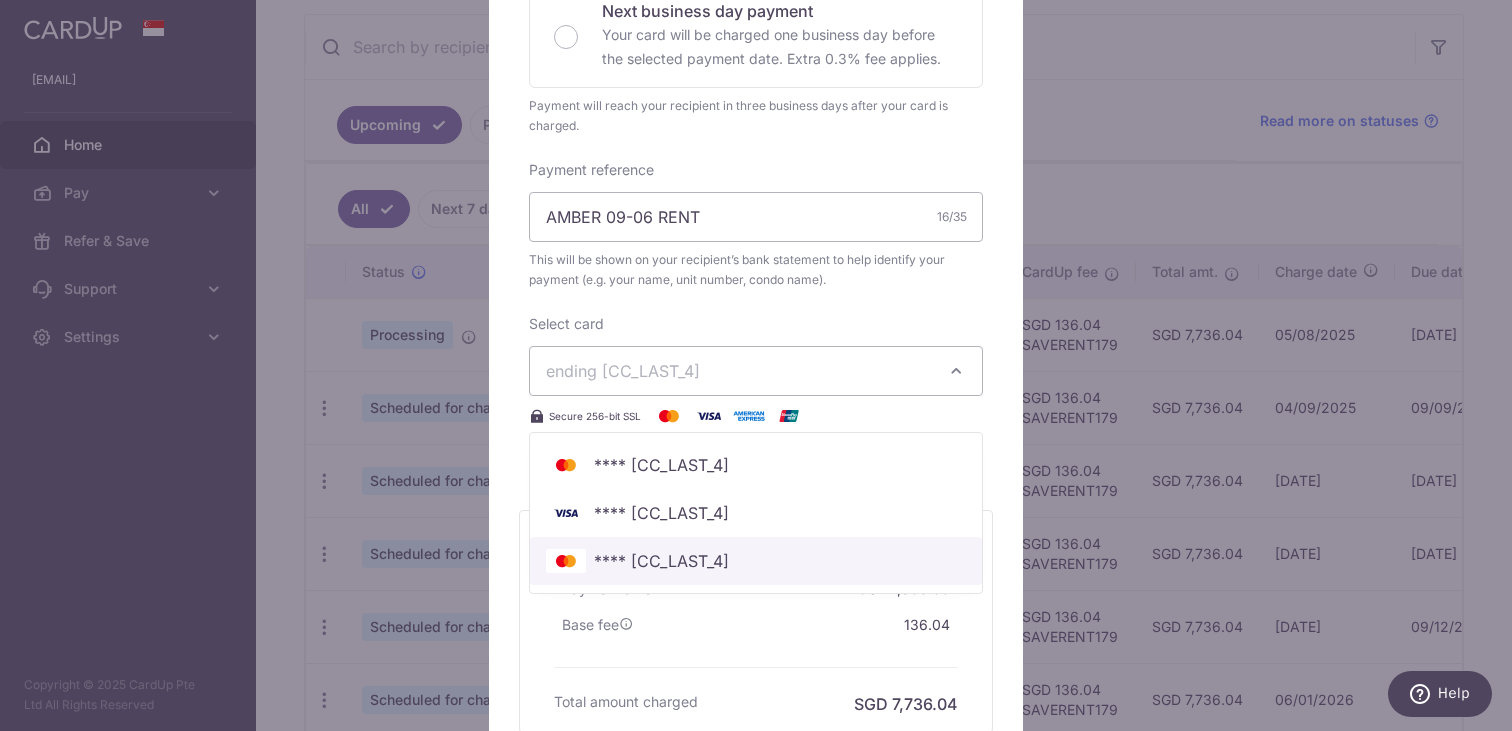 click on "**** [CC]" at bounding box center (756, 561) 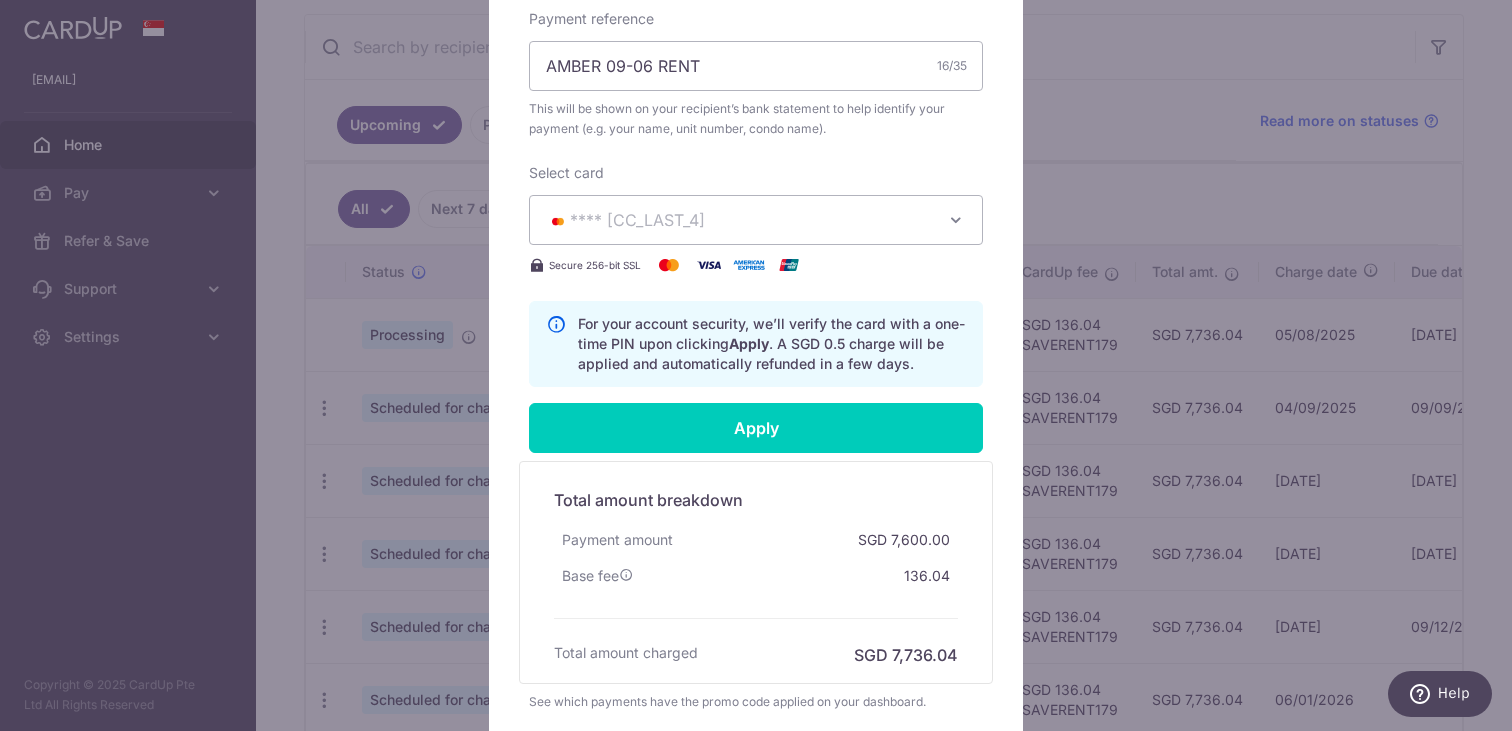 scroll, scrollTop: 713, scrollLeft: 0, axis: vertical 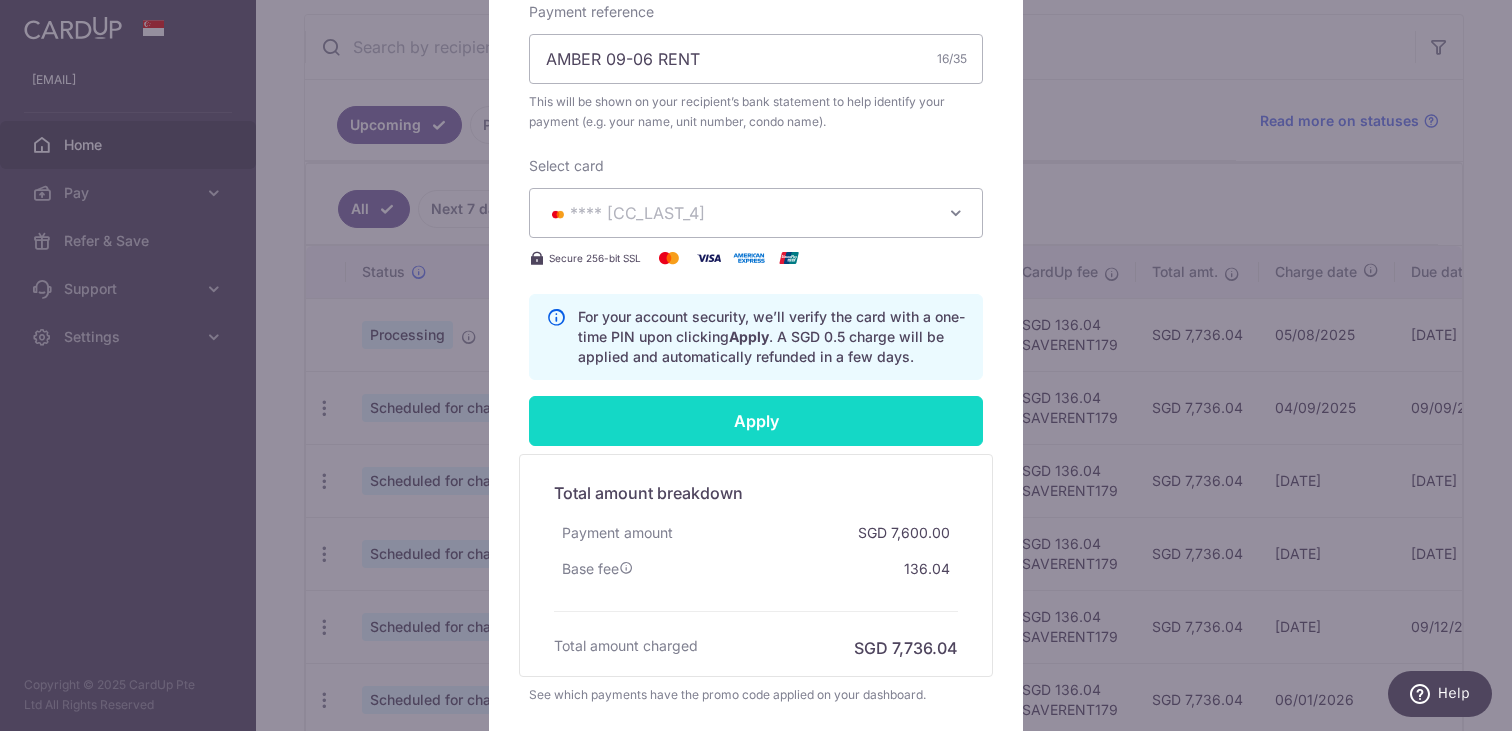 click on "Apply" at bounding box center [756, 421] 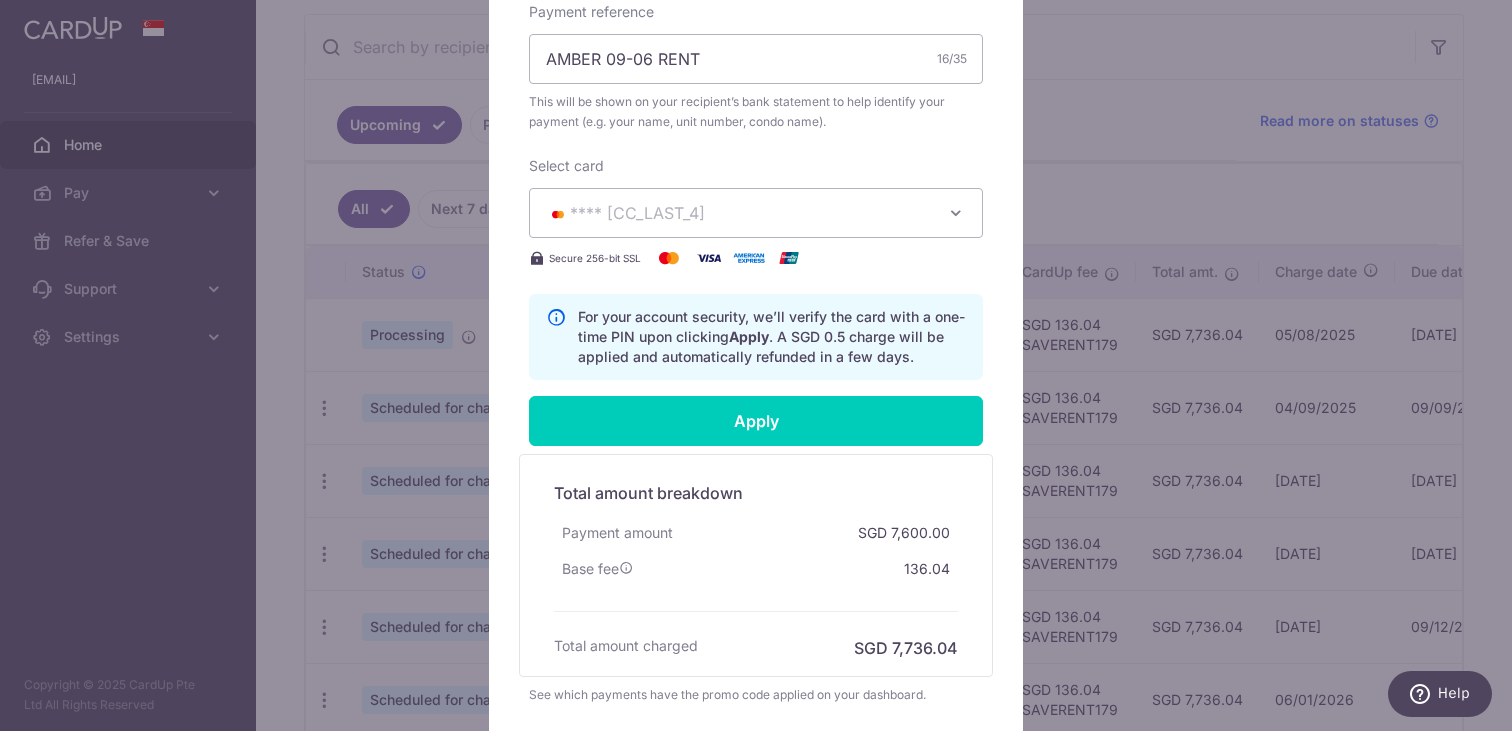 type on "Successfully Applied" 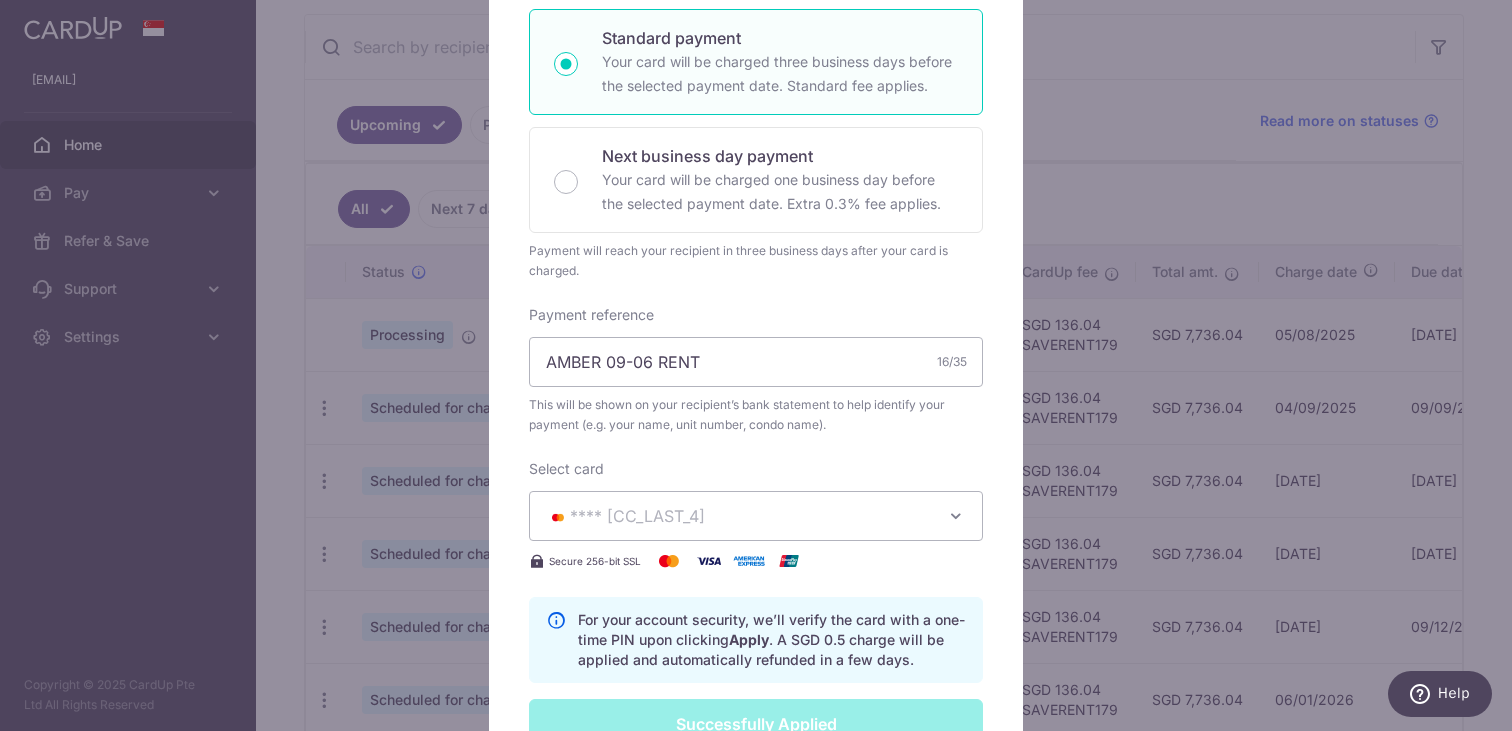 scroll, scrollTop: 44, scrollLeft: 0, axis: vertical 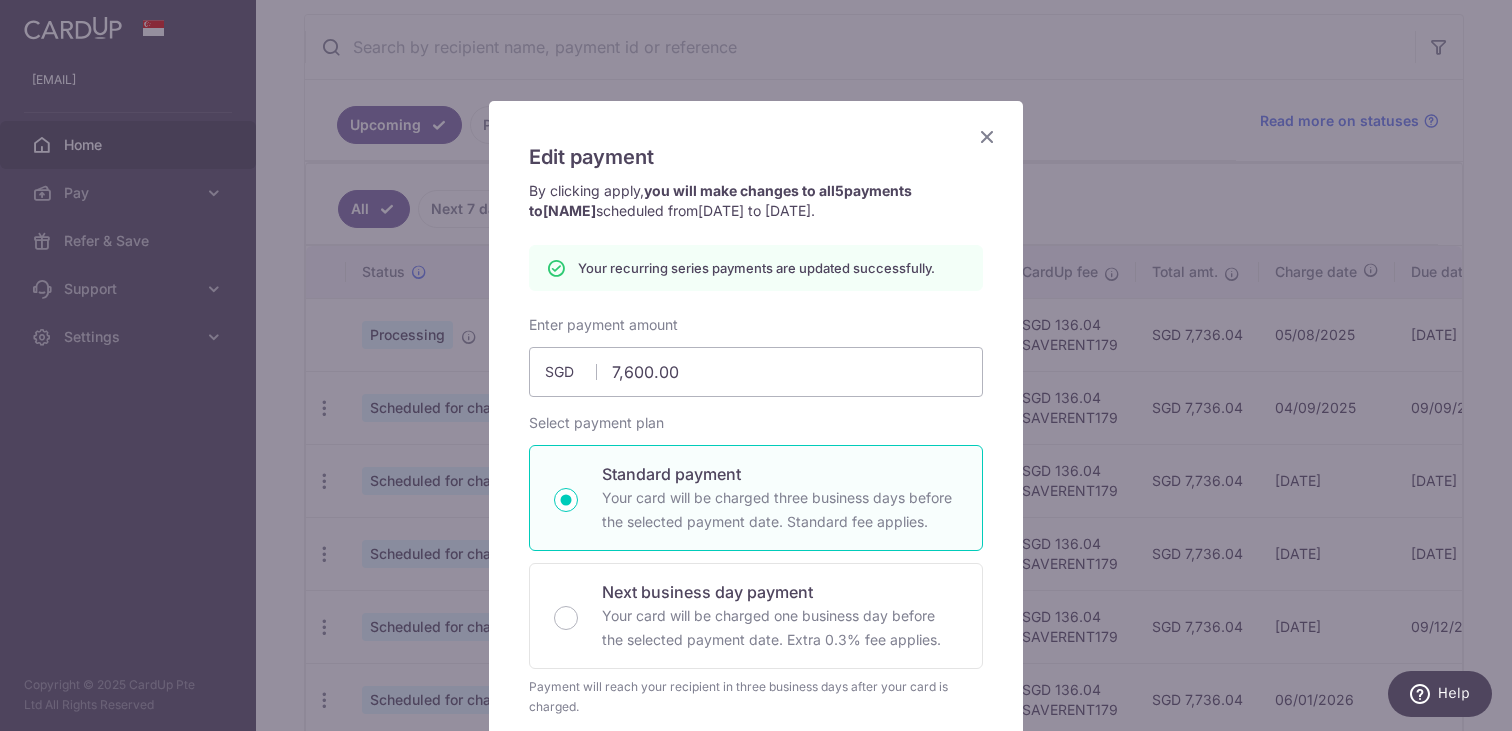 click at bounding box center [987, 136] 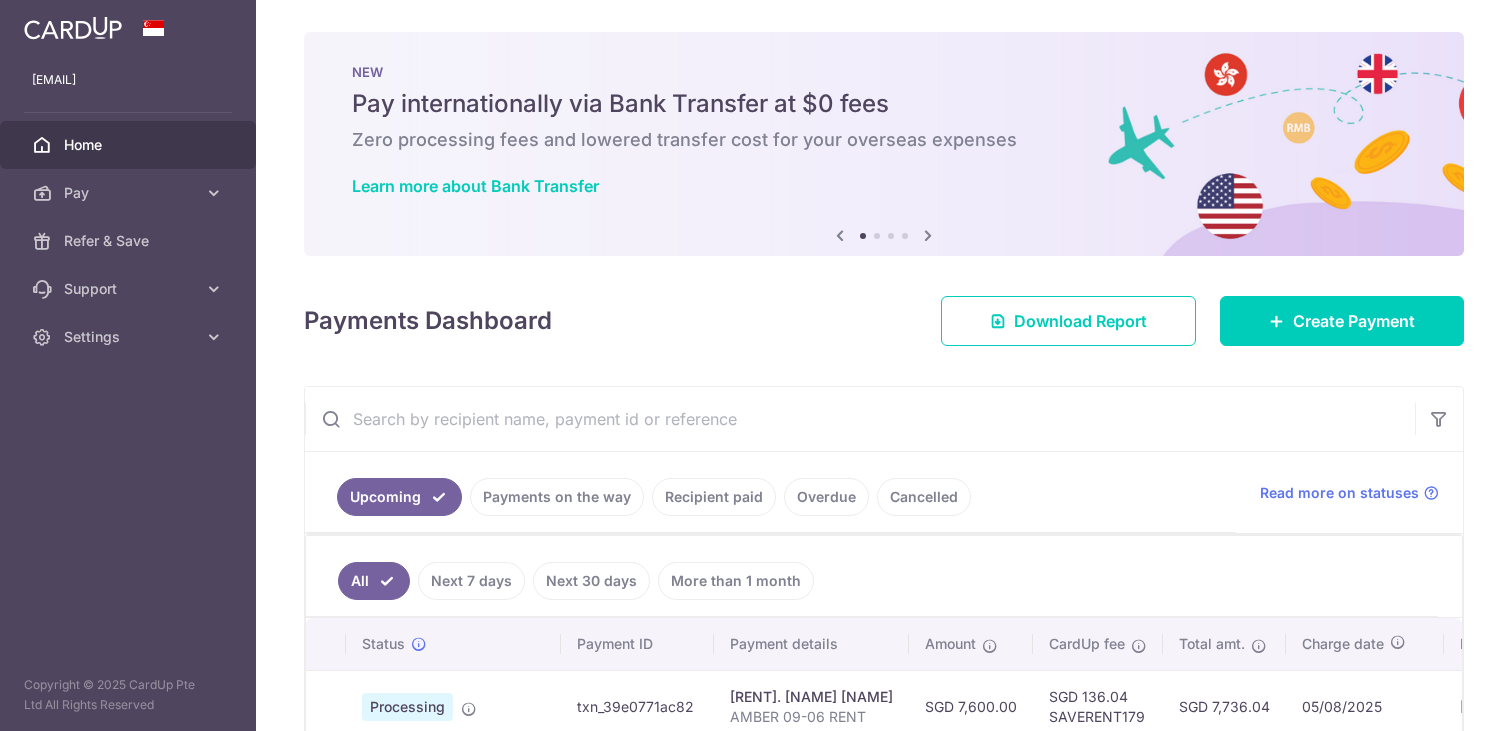 scroll, scrollTop: 0, scrollLeft: 0, axis: both 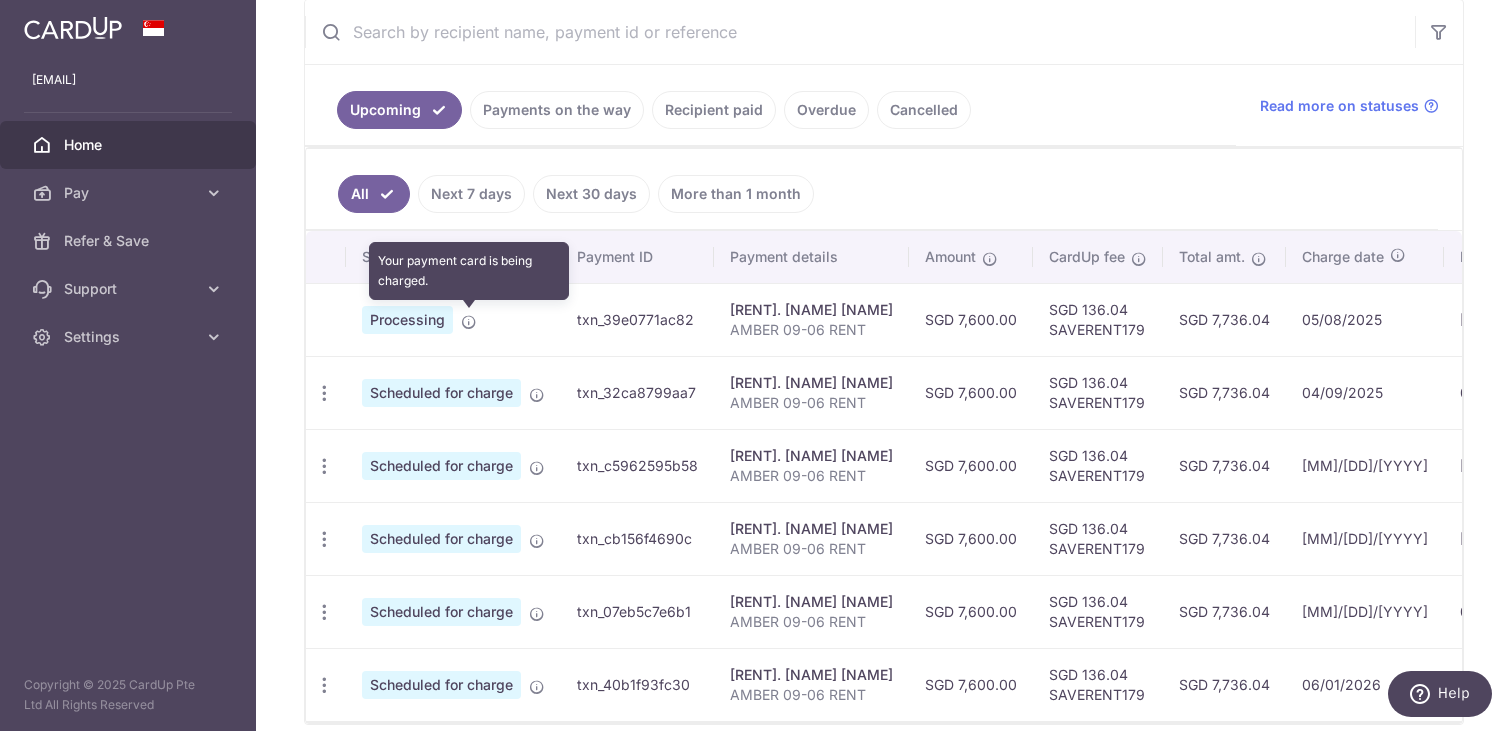 click at bounding box center (469, 322) 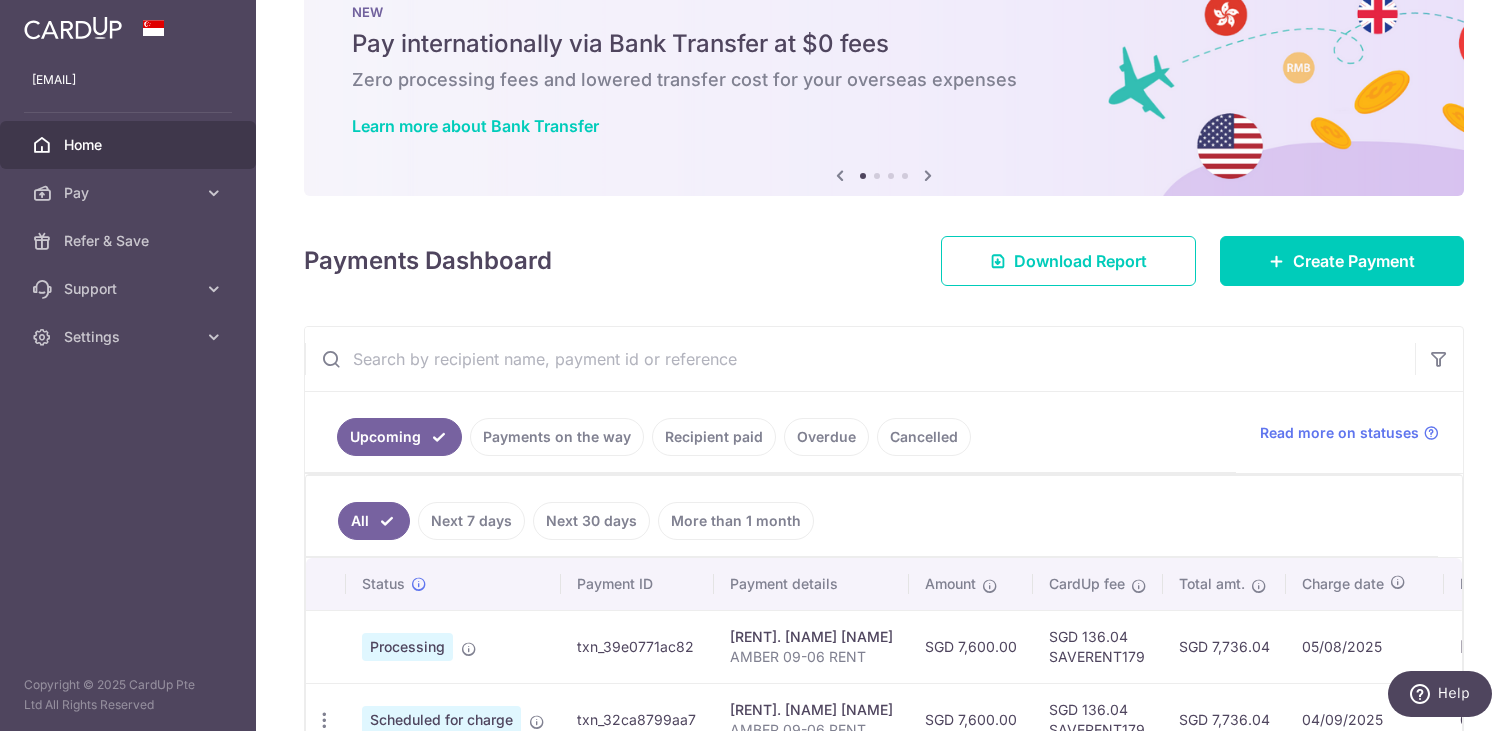 scroll, scrollTop: 0, scrollLeft: 0, axis: both 